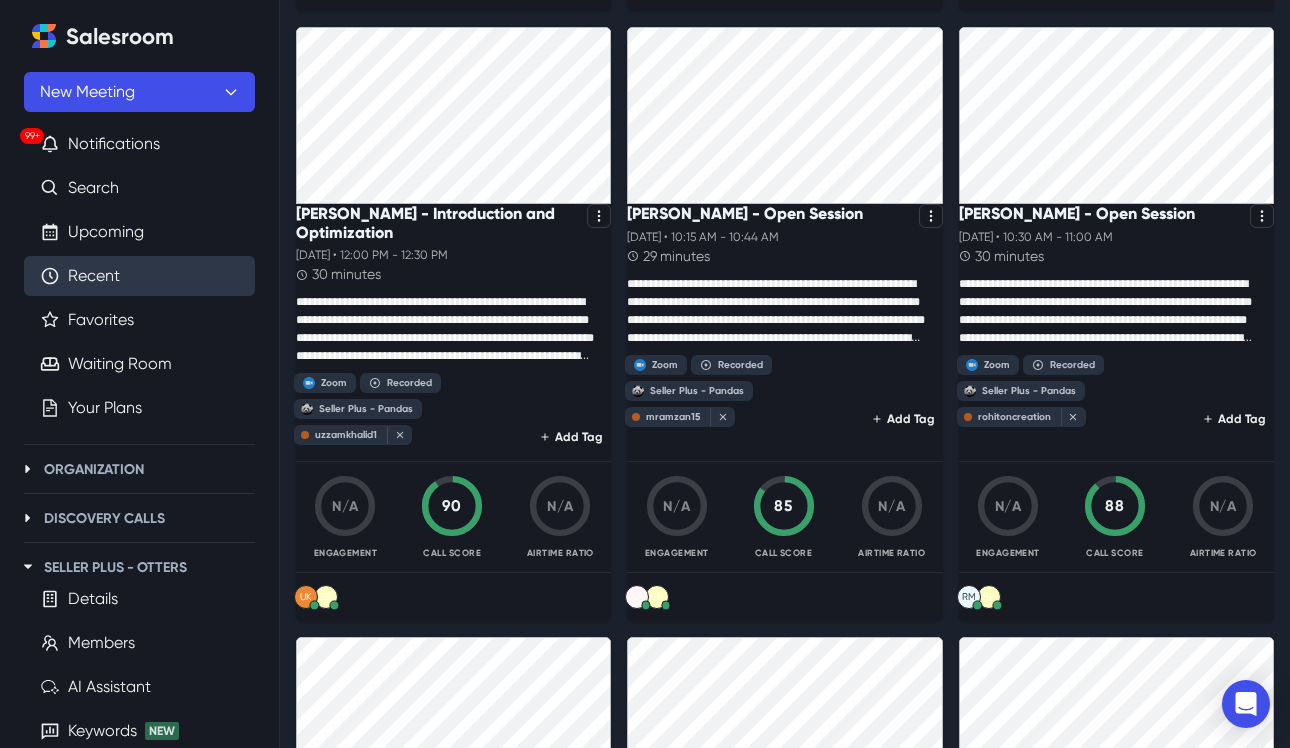 scroll, scrollTop: 2565, scrollLeft: 0, axis: vertical 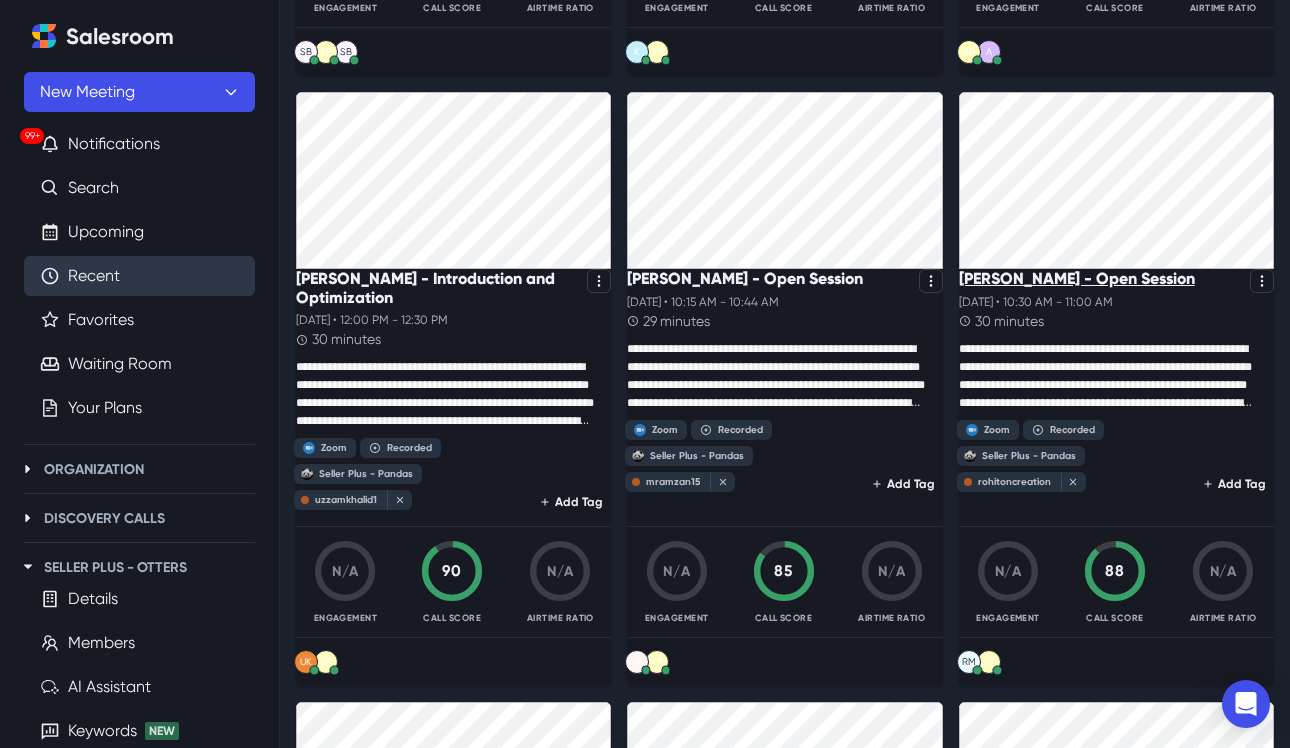click on "[PERSON_NAME] - Open Session" at bounding box center (1077, 278) 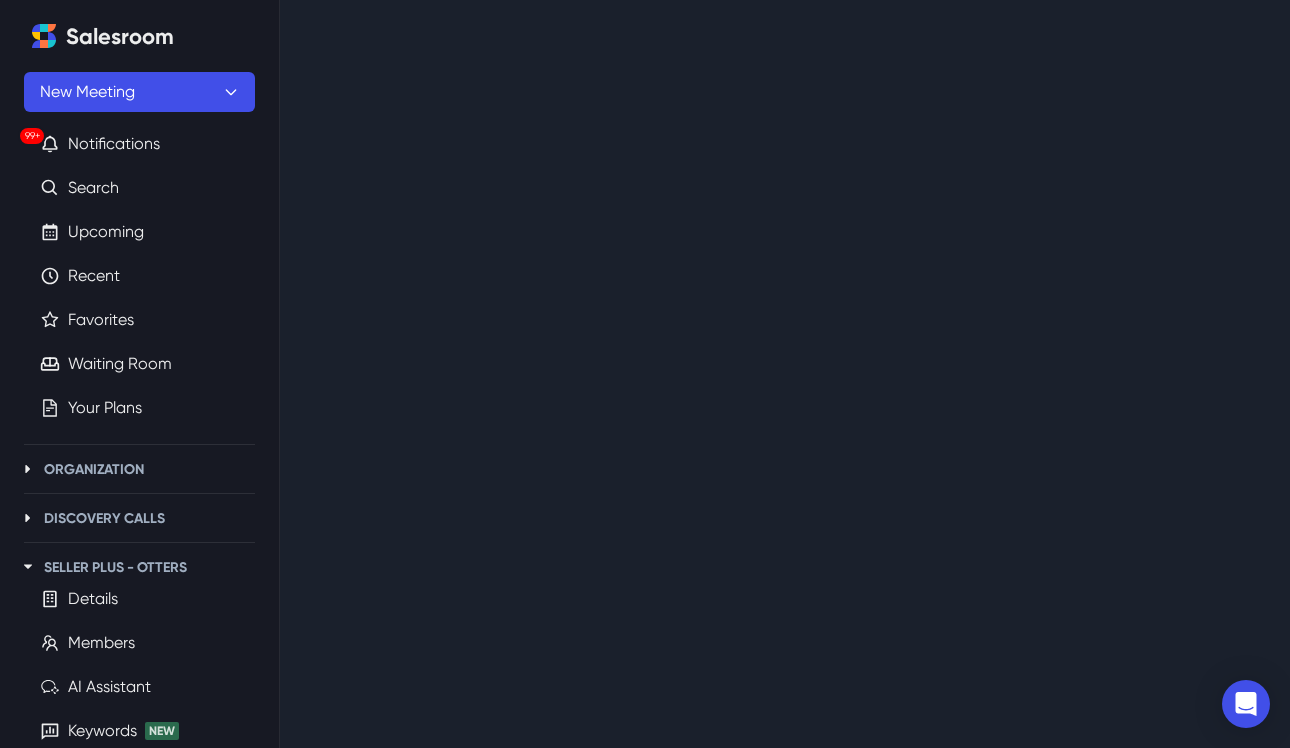 scroll, scrollTop: 0, scrollLeft: 0, axis: both 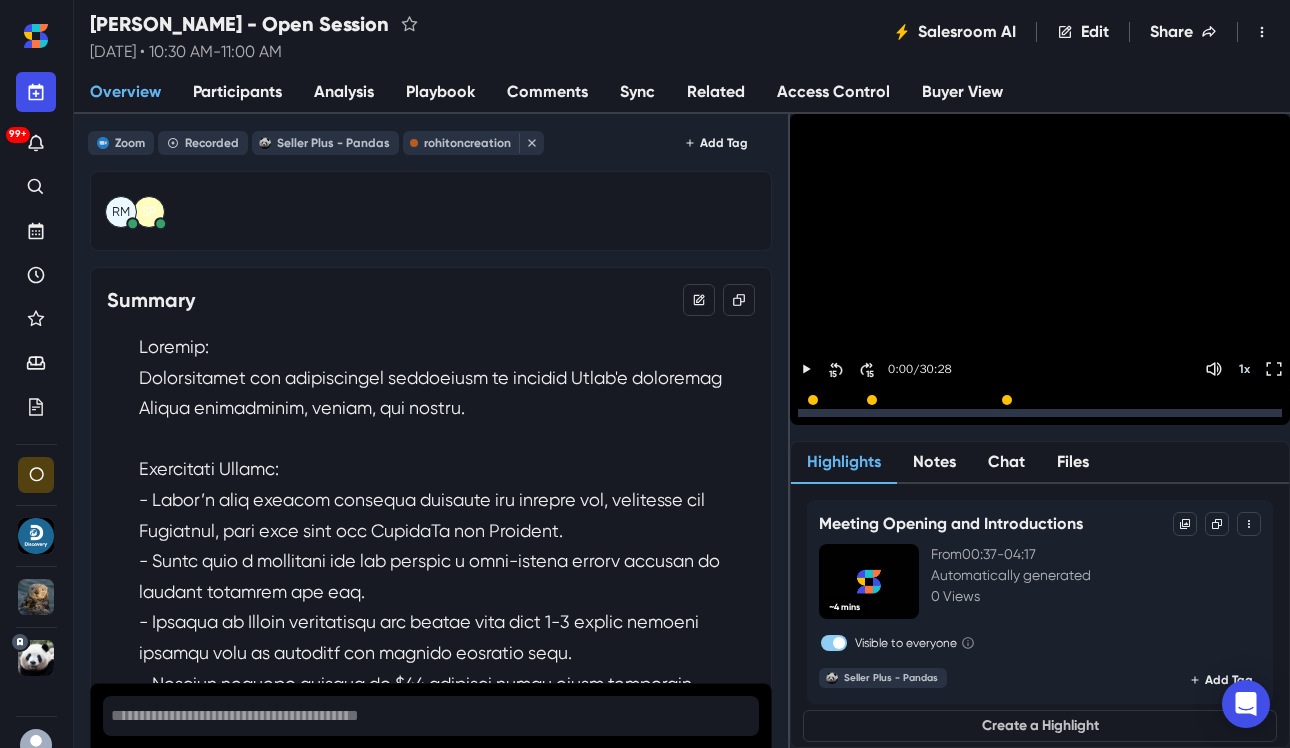 click on "Analysis" at bounding box center [344, 92] 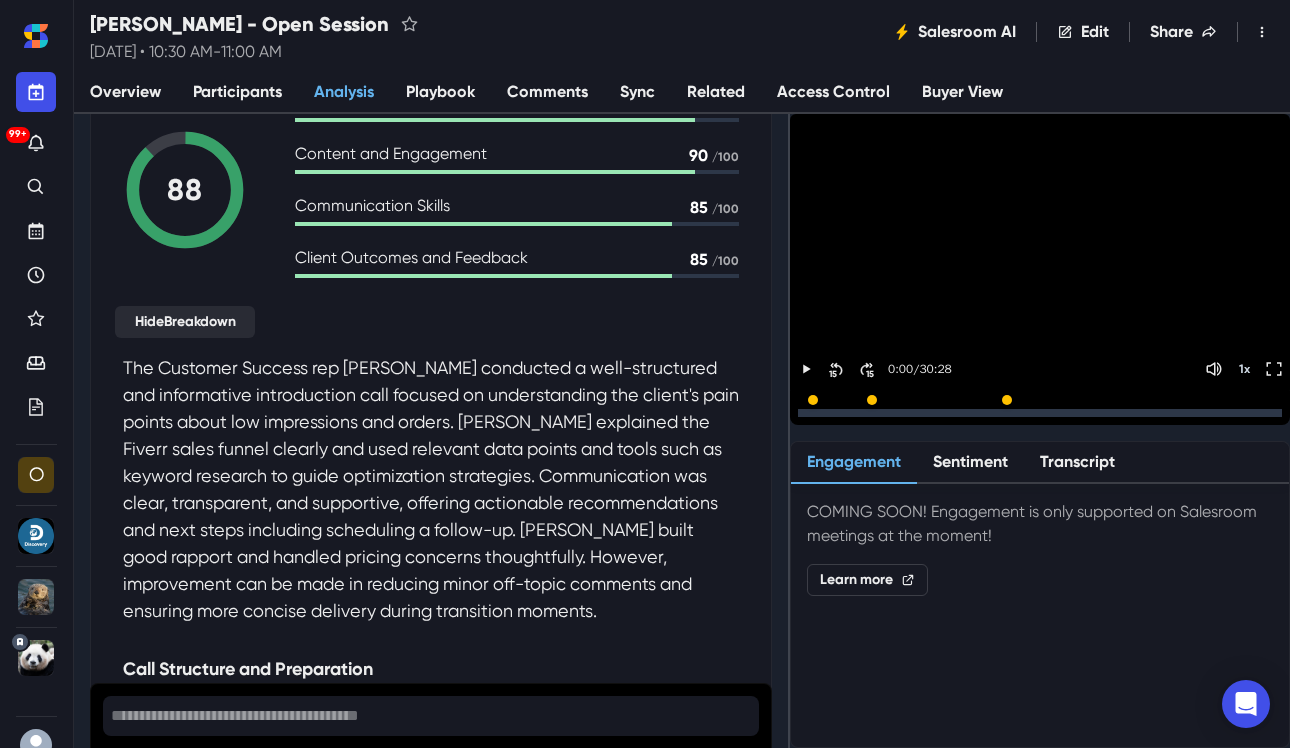 scroll, scrollTop: 0, scrollLeft: 0, axis: both 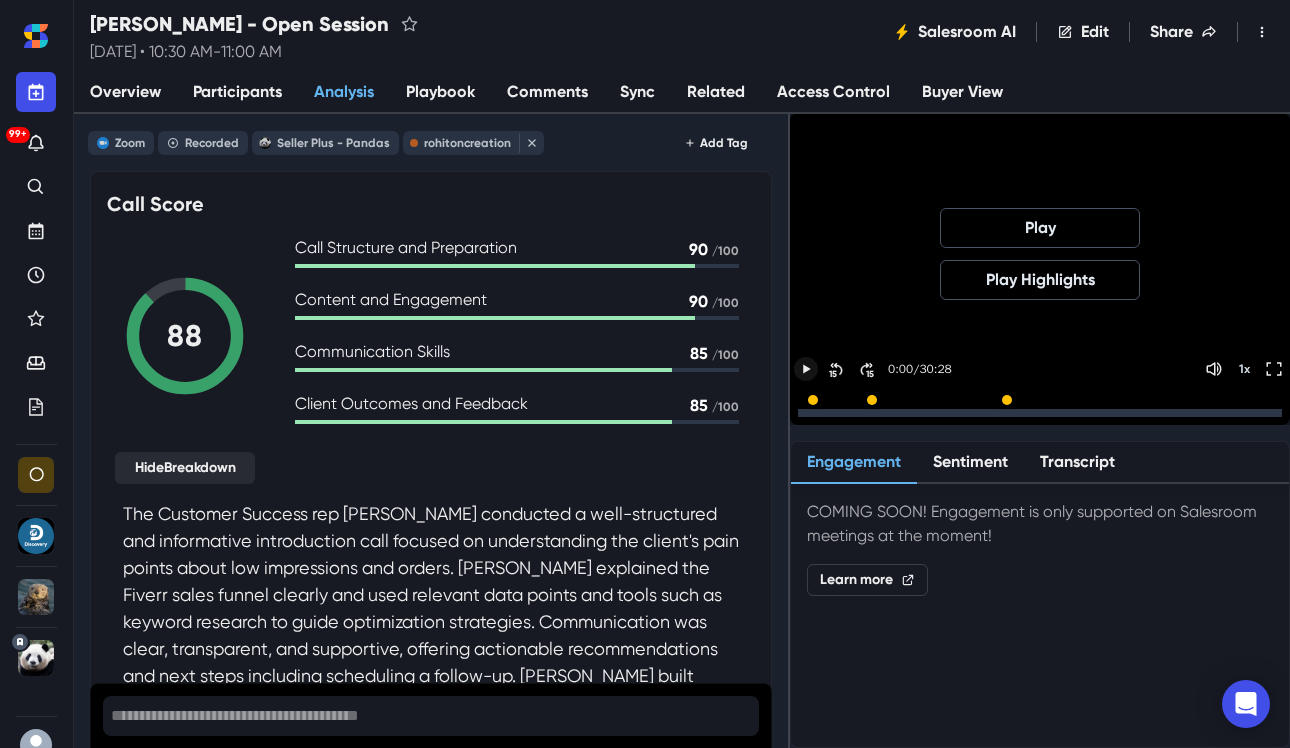click 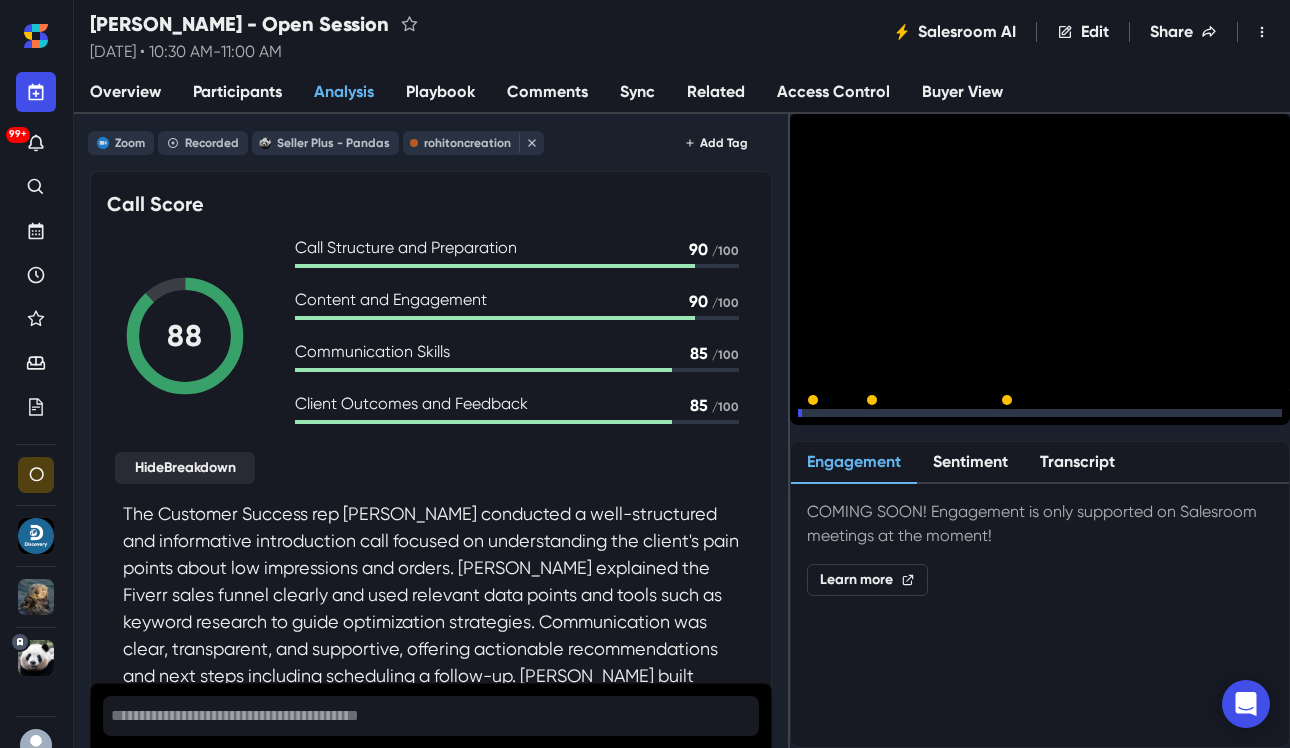 click at bounding box center (1040, 413) 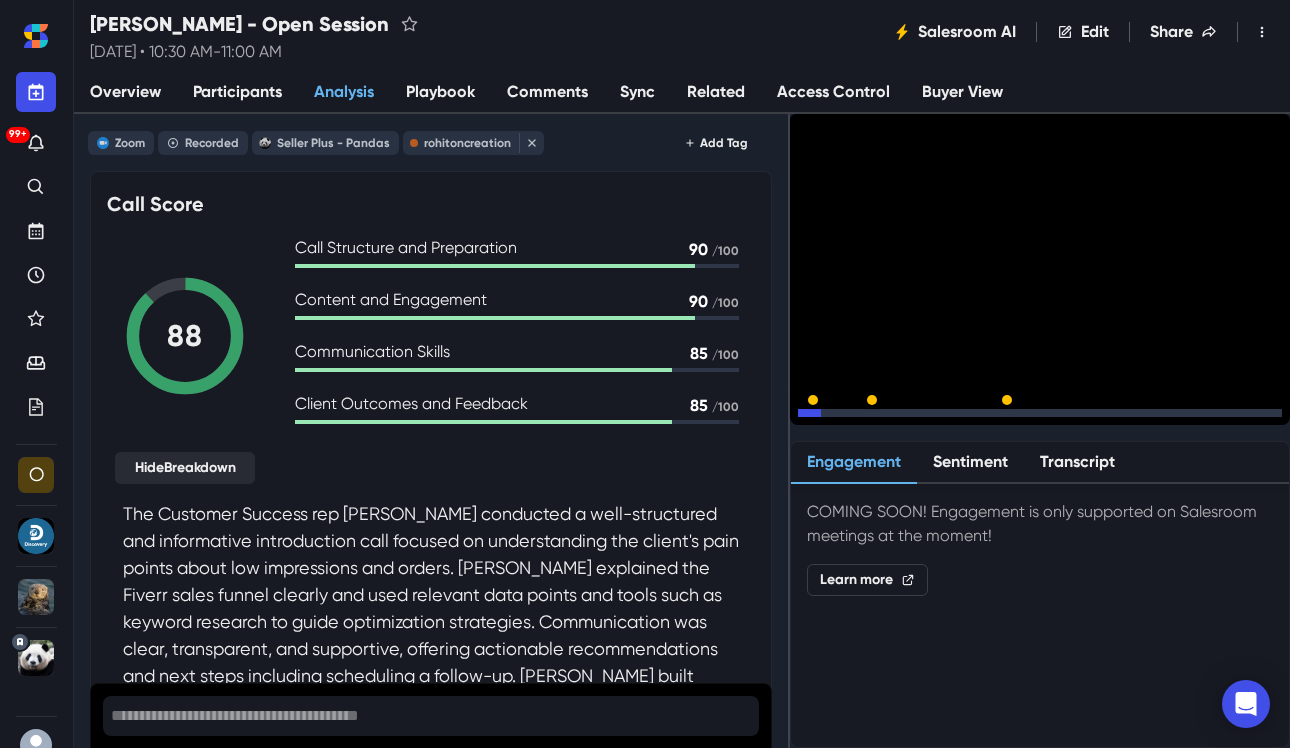 click at bounding box center (1040, 413) 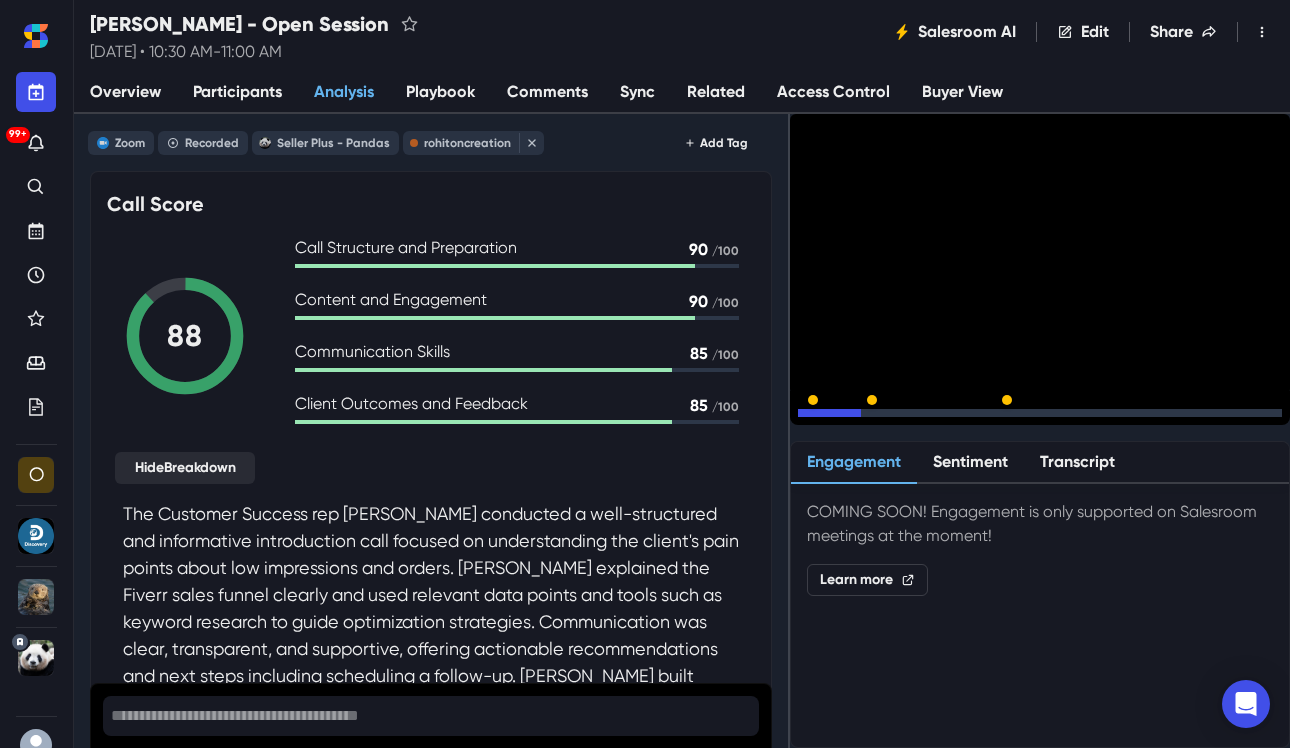 click at bounding box center [1040, 413] 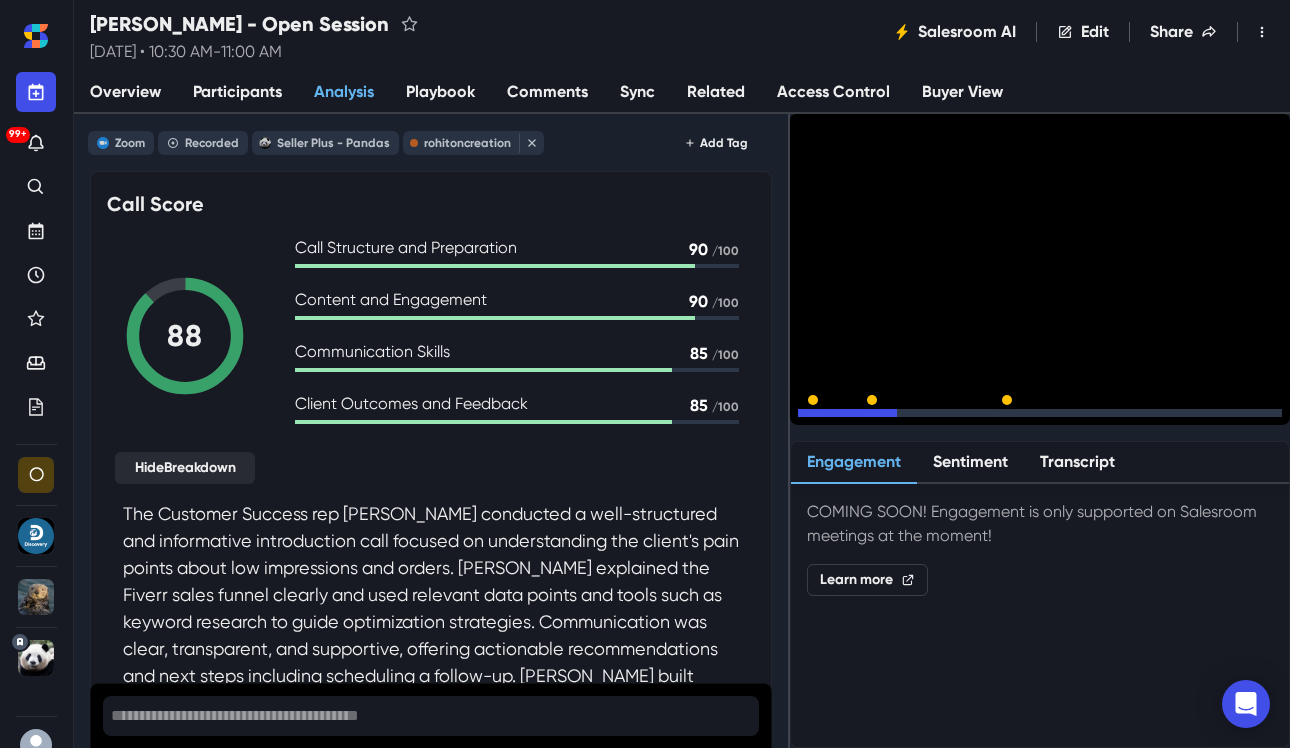 click at bounding box center (1040, 413) 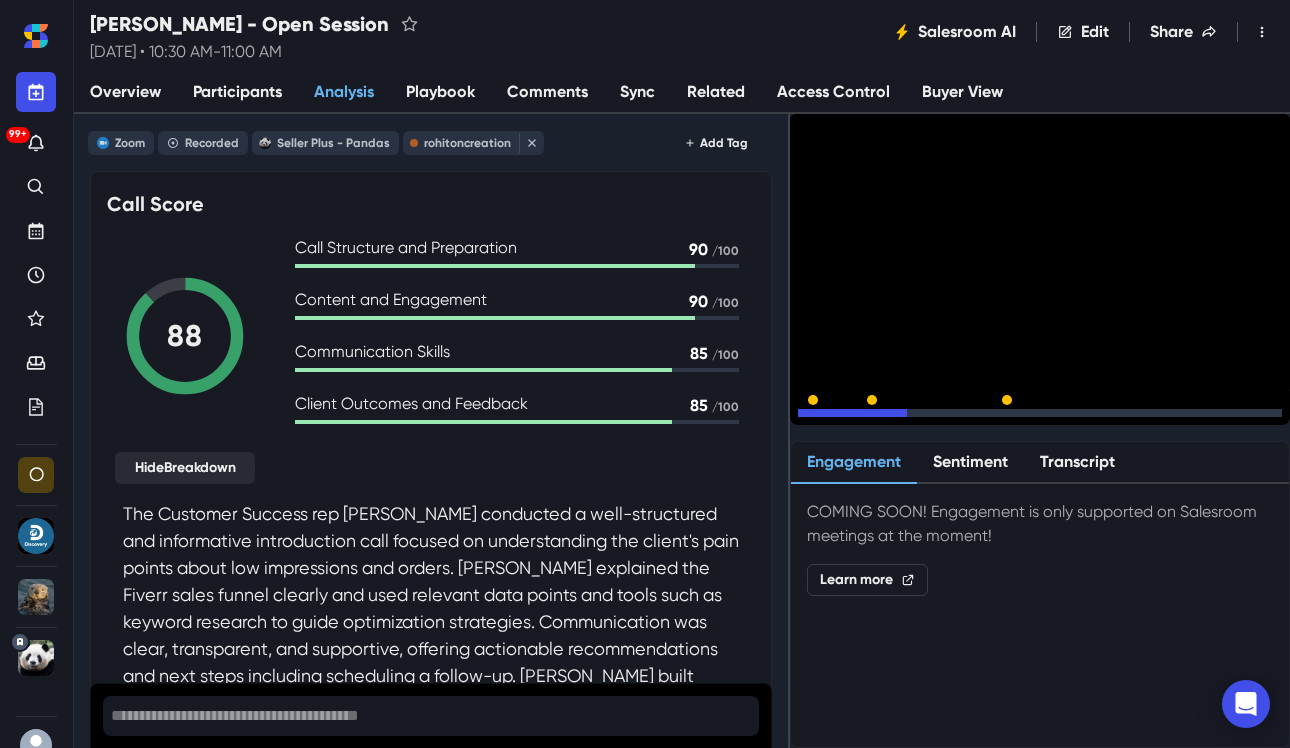 click at bounding box center (1040, 413) 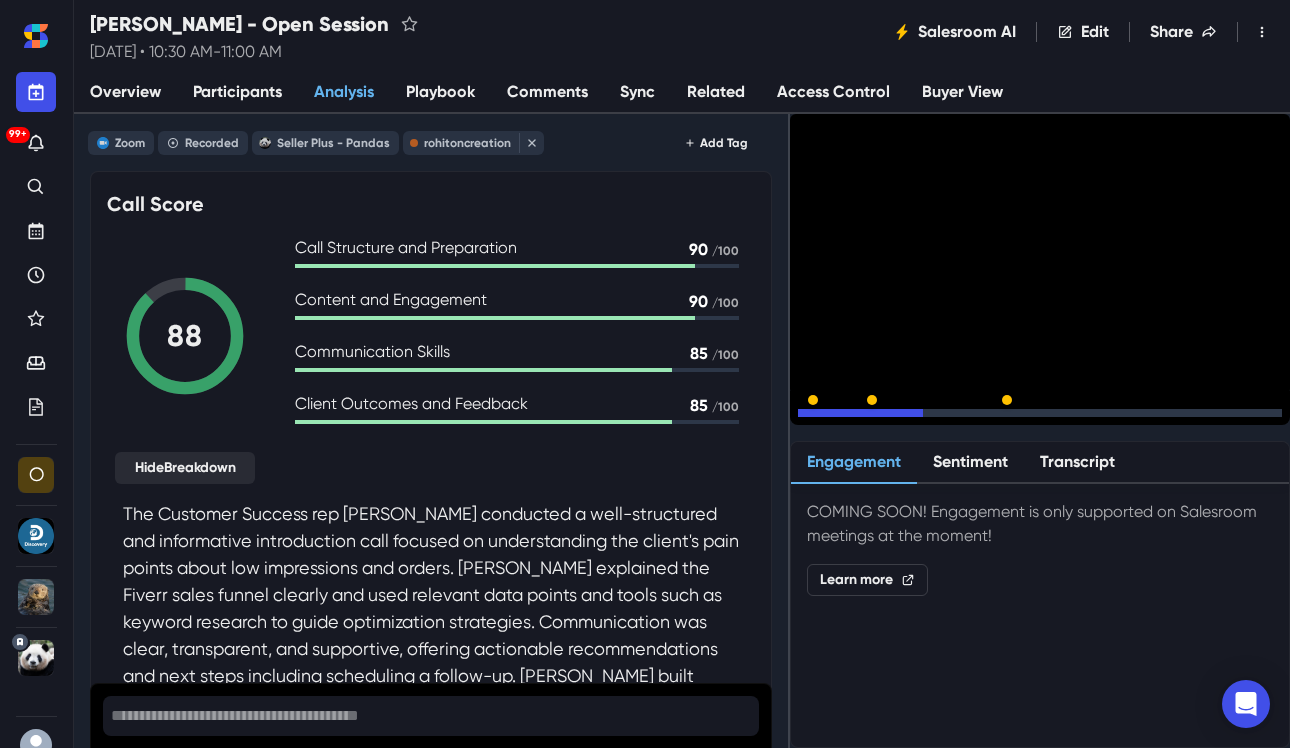 click at bounding box center (1040, 413) 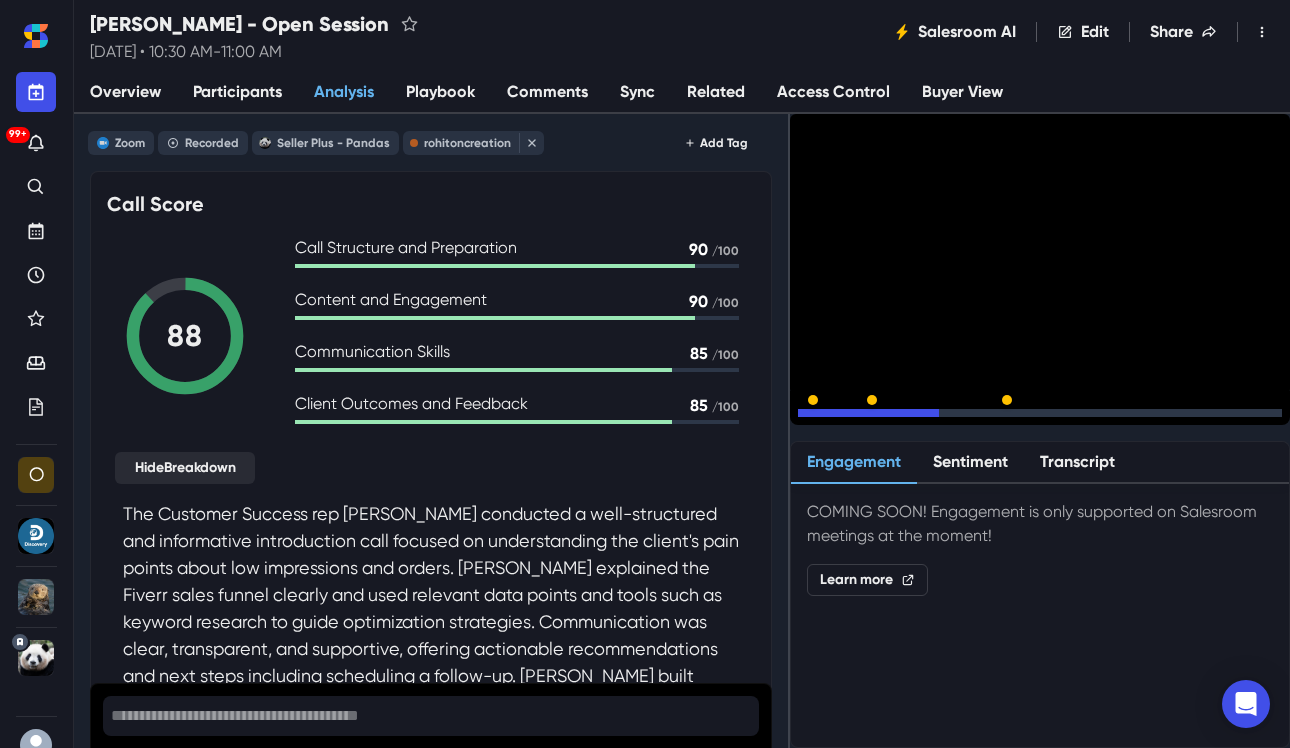 click at bounding box center [1040, 413] 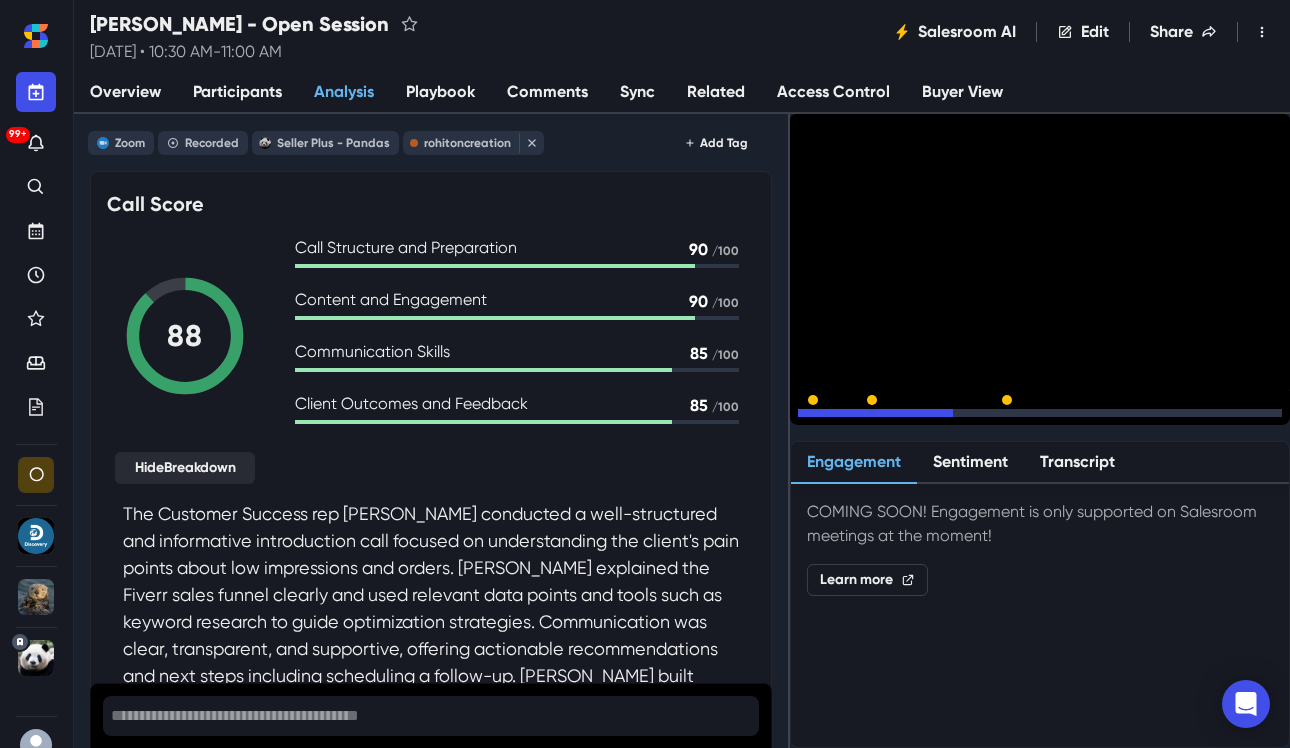 click at bounding box center (1040, 413) 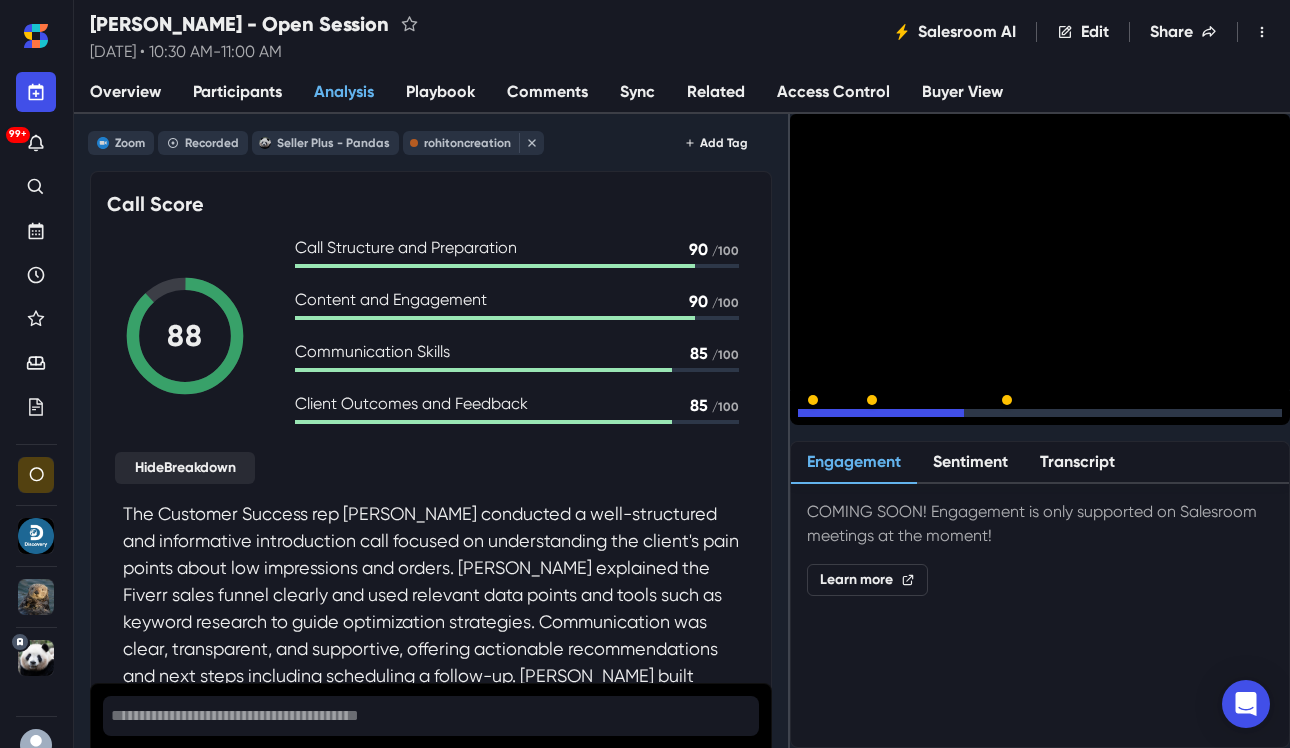 click at bounding box center (1040, 413) 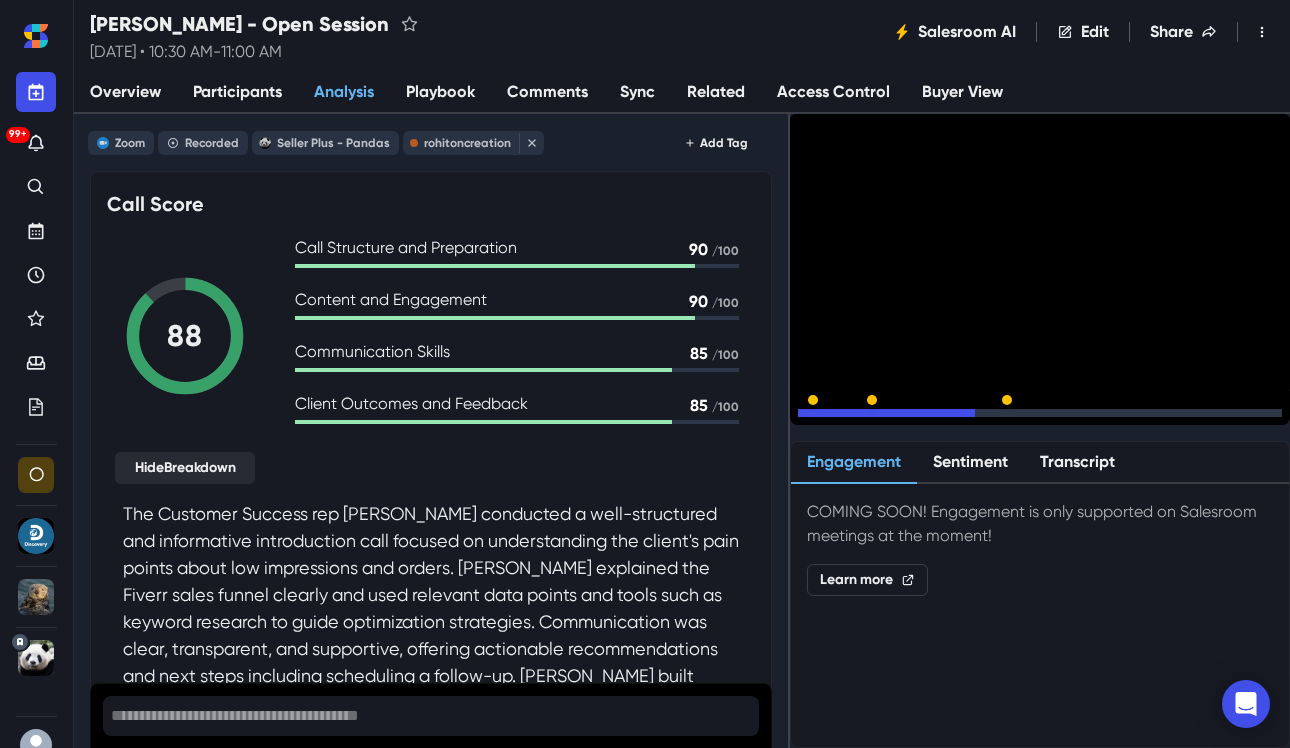 click at bounding box center (1040, 413) 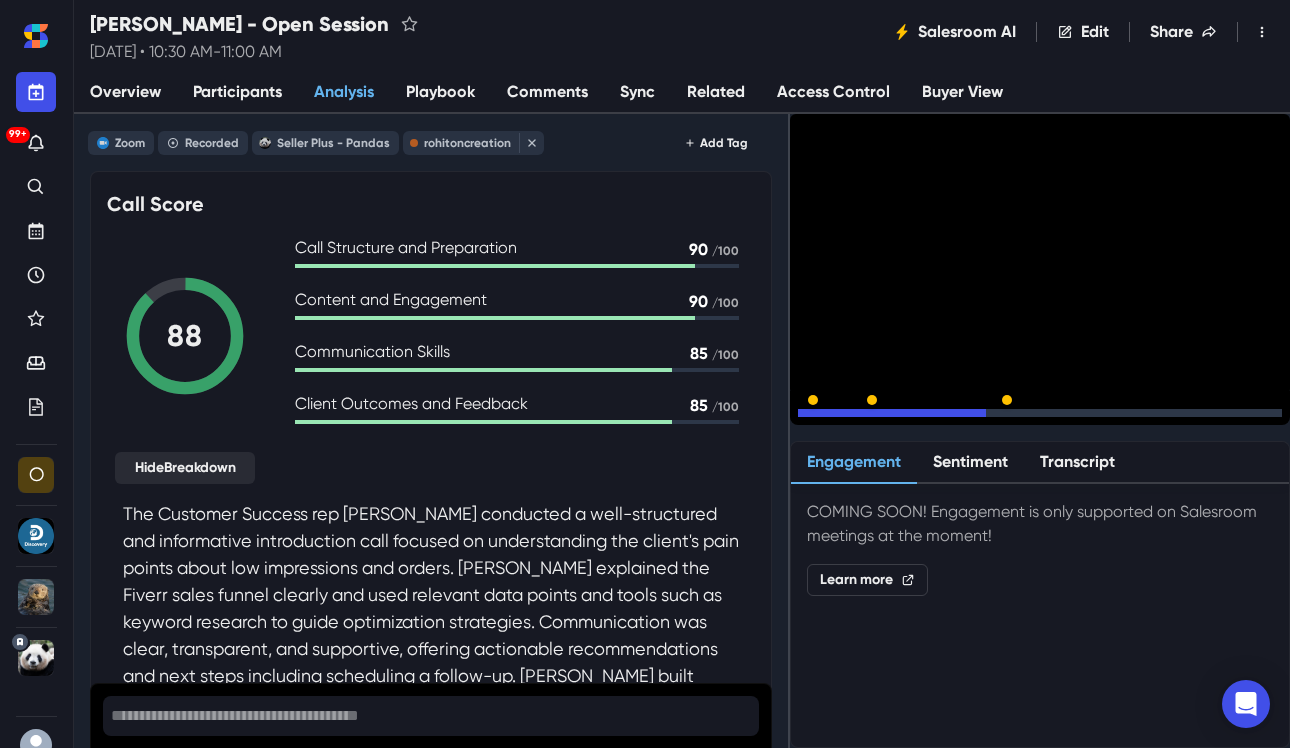 click at bounding box center (1040, 413) 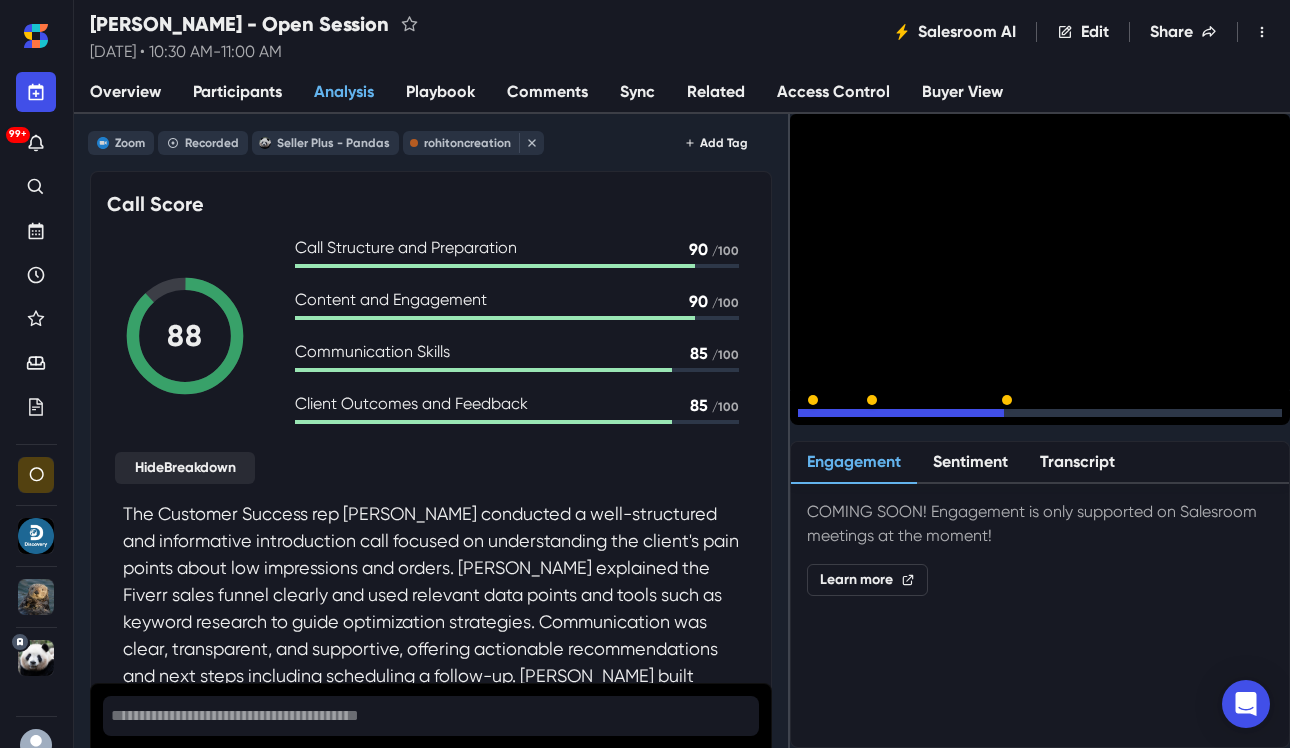 click at bounding box center [1040, 413] 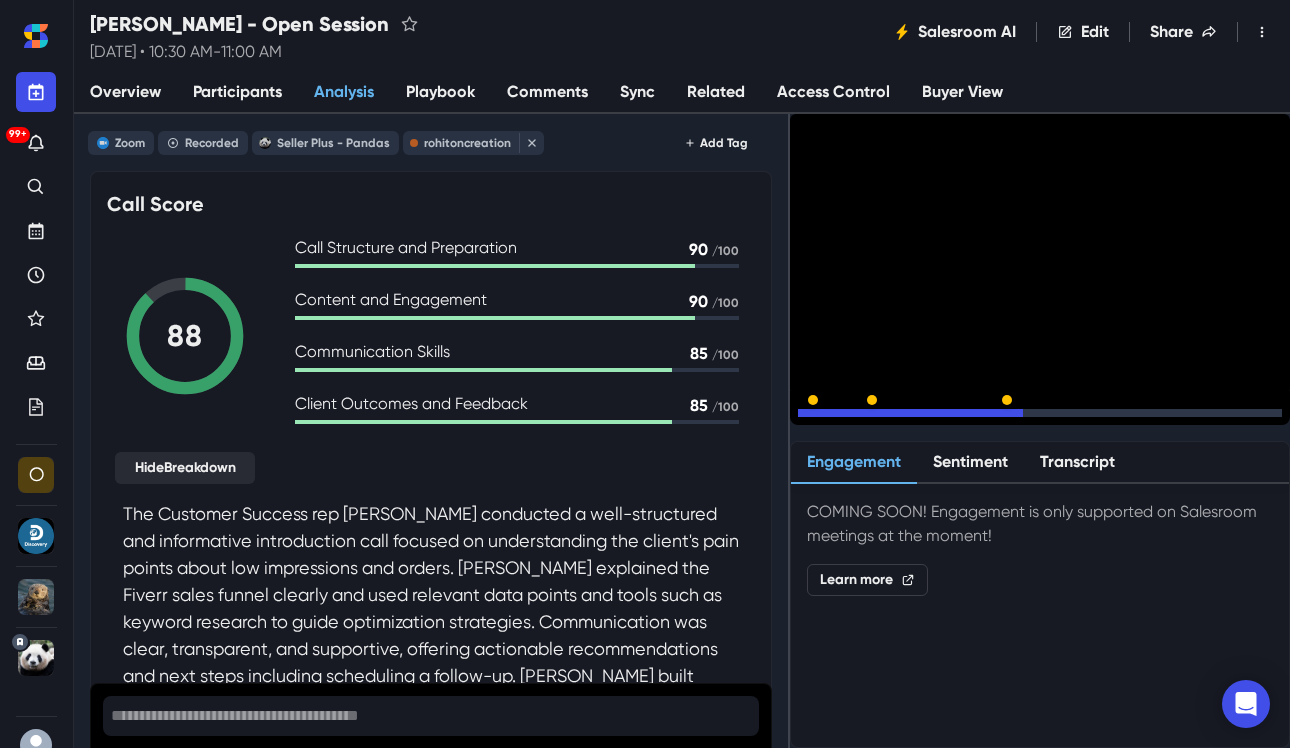 click 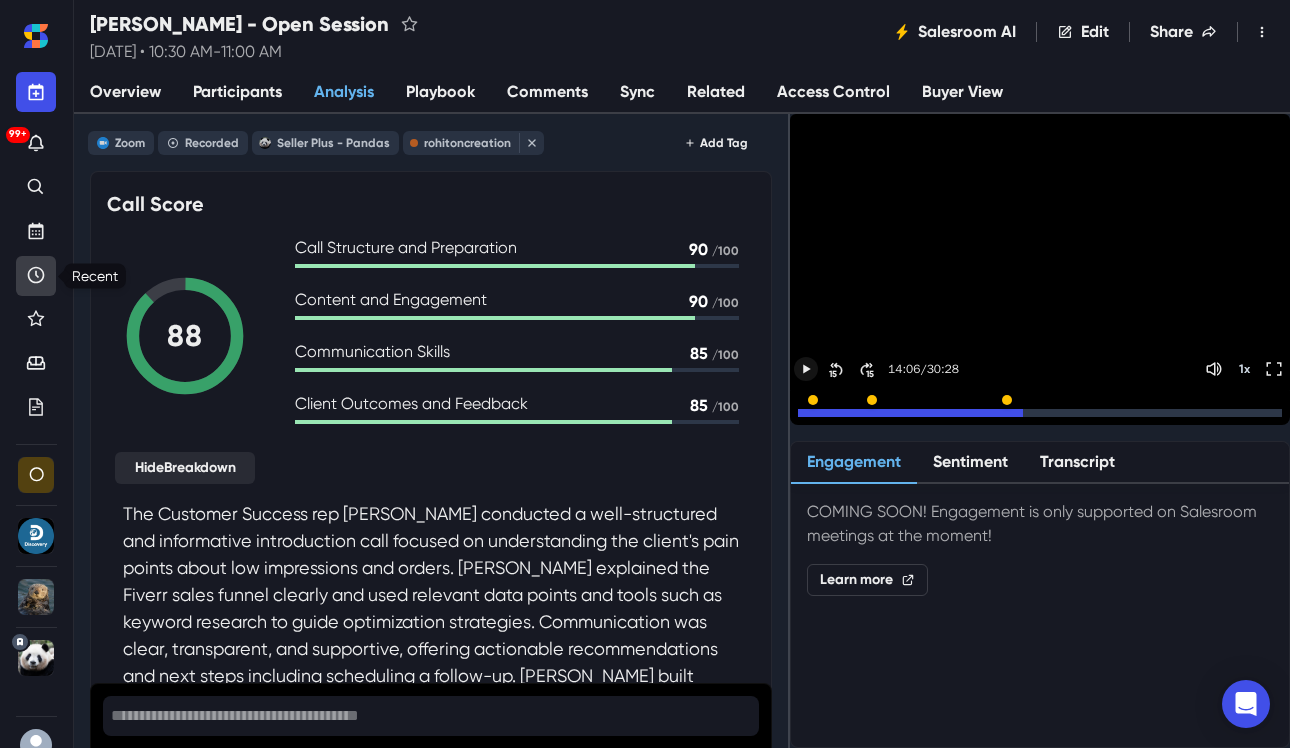 click 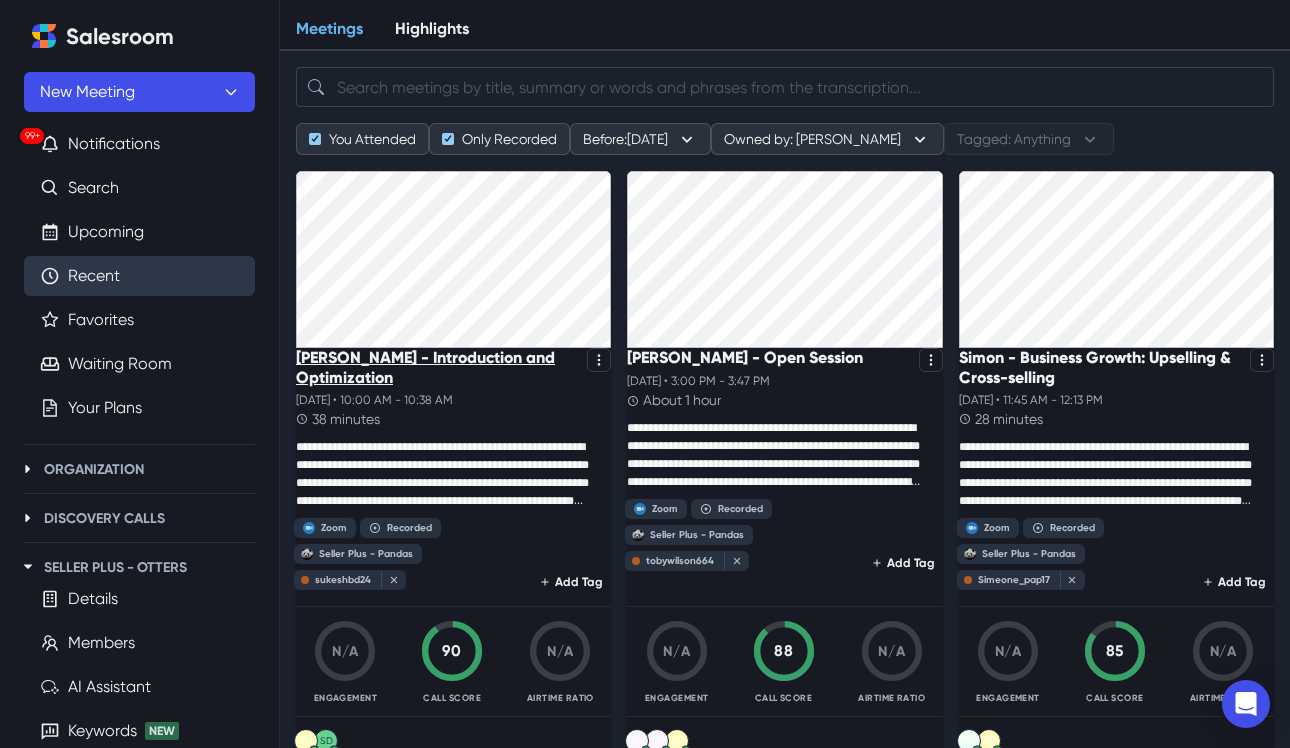scroll, scrollTop: 51, scrollLeft: 0, axis: vertical 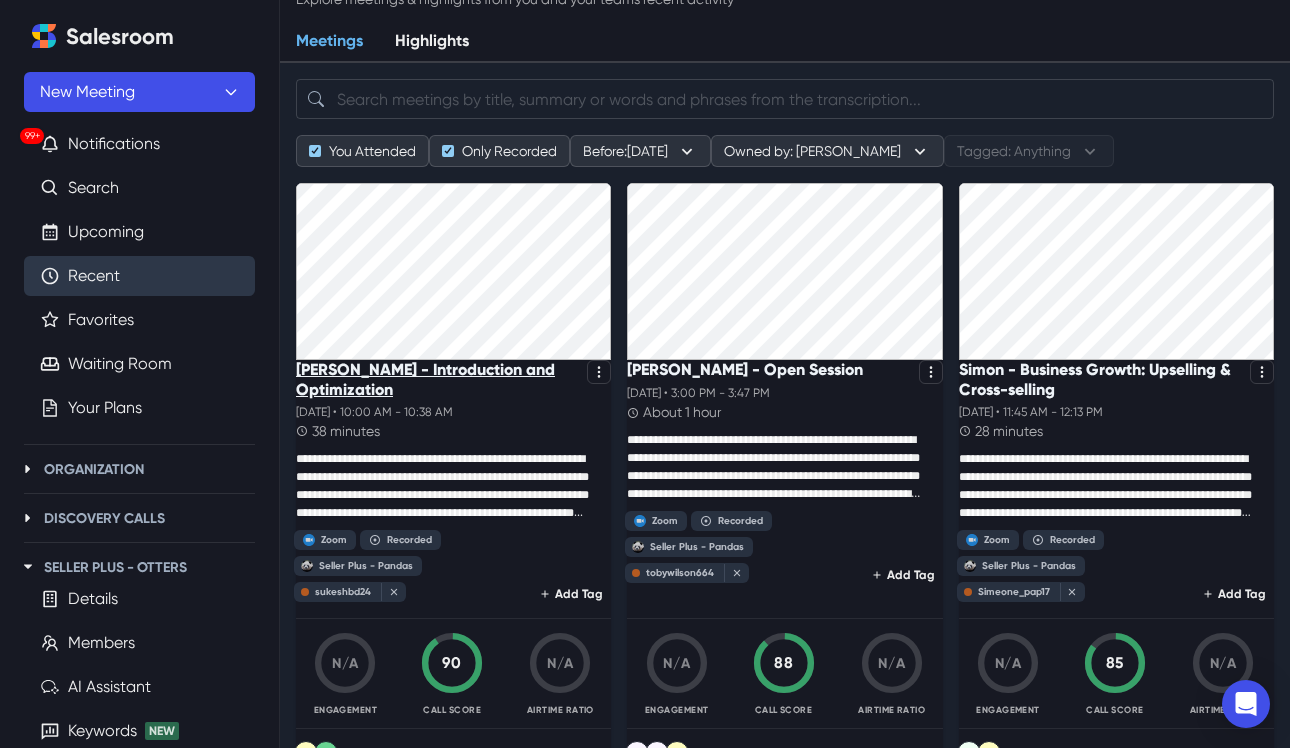 click on "[PERSON_NAME] - Introduction and Optimization" at bounding box center [437, 379] 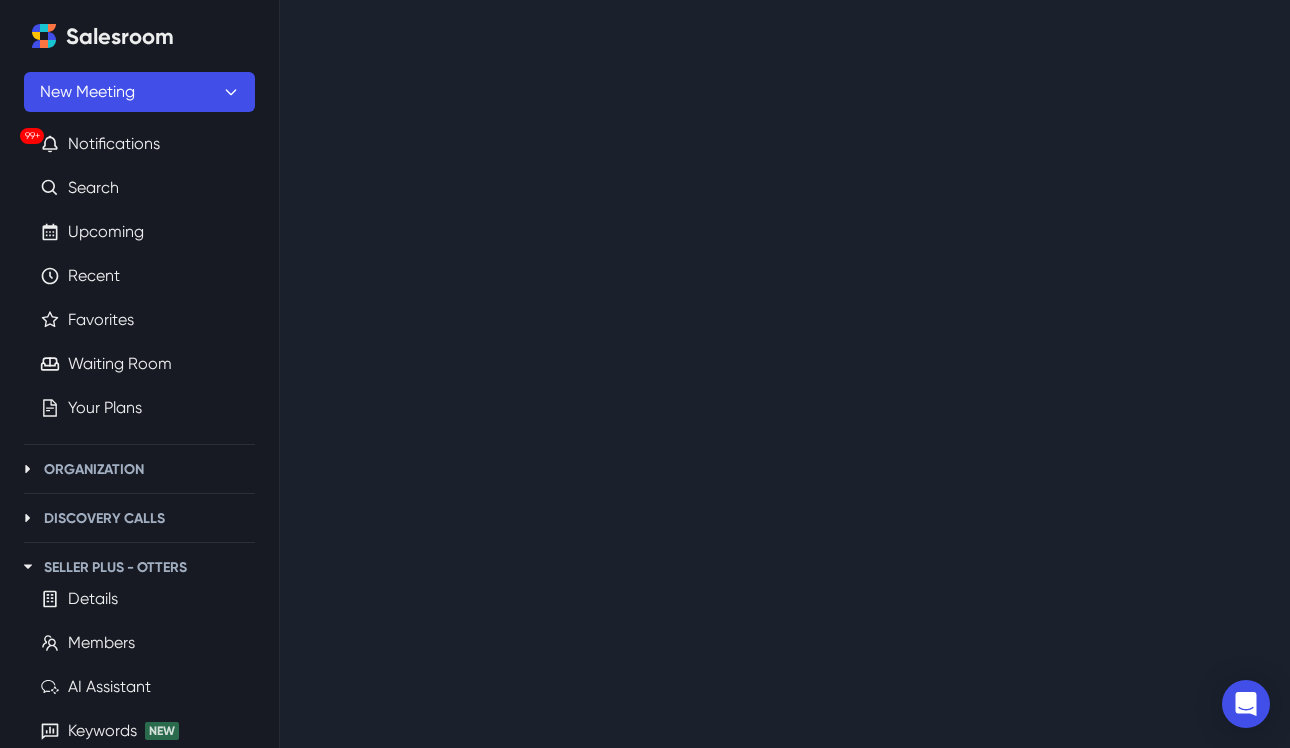 scroll, scrollTop: 0, scrollLeft: 0, axis: both 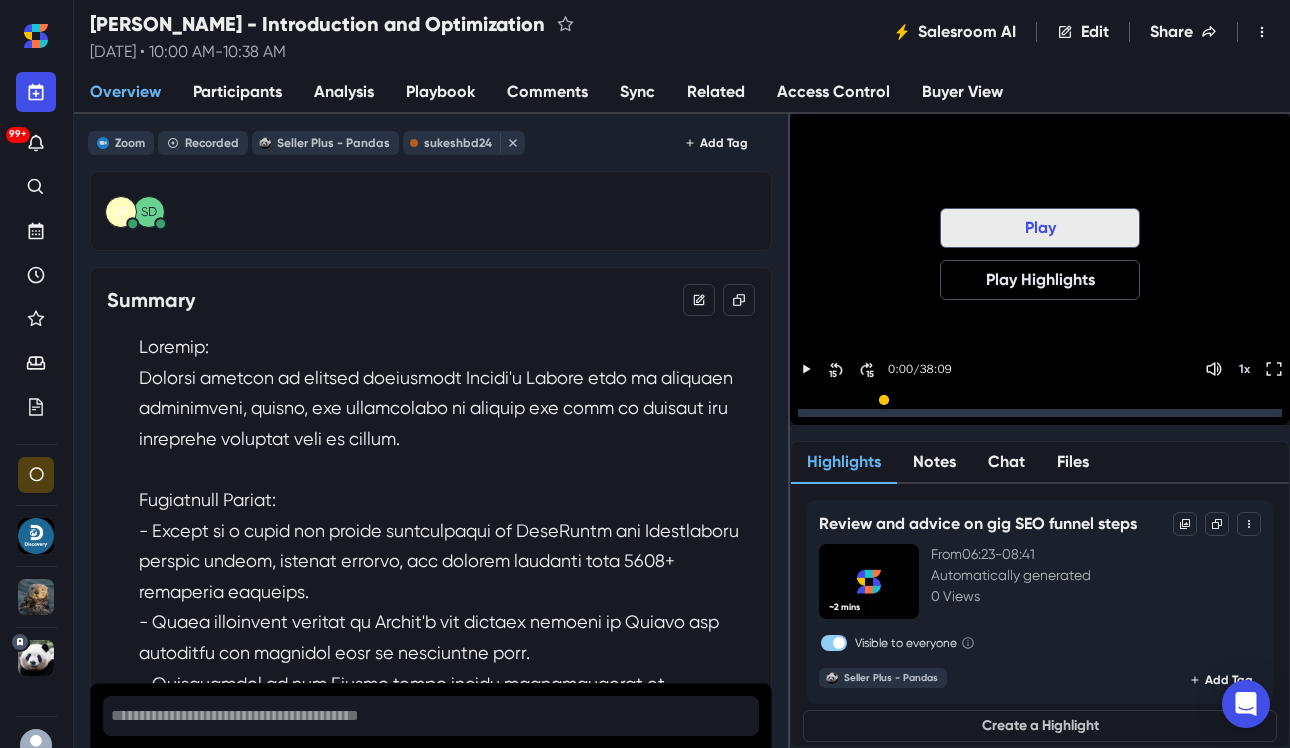 click on "Play" at bounding box center (1040, 228) 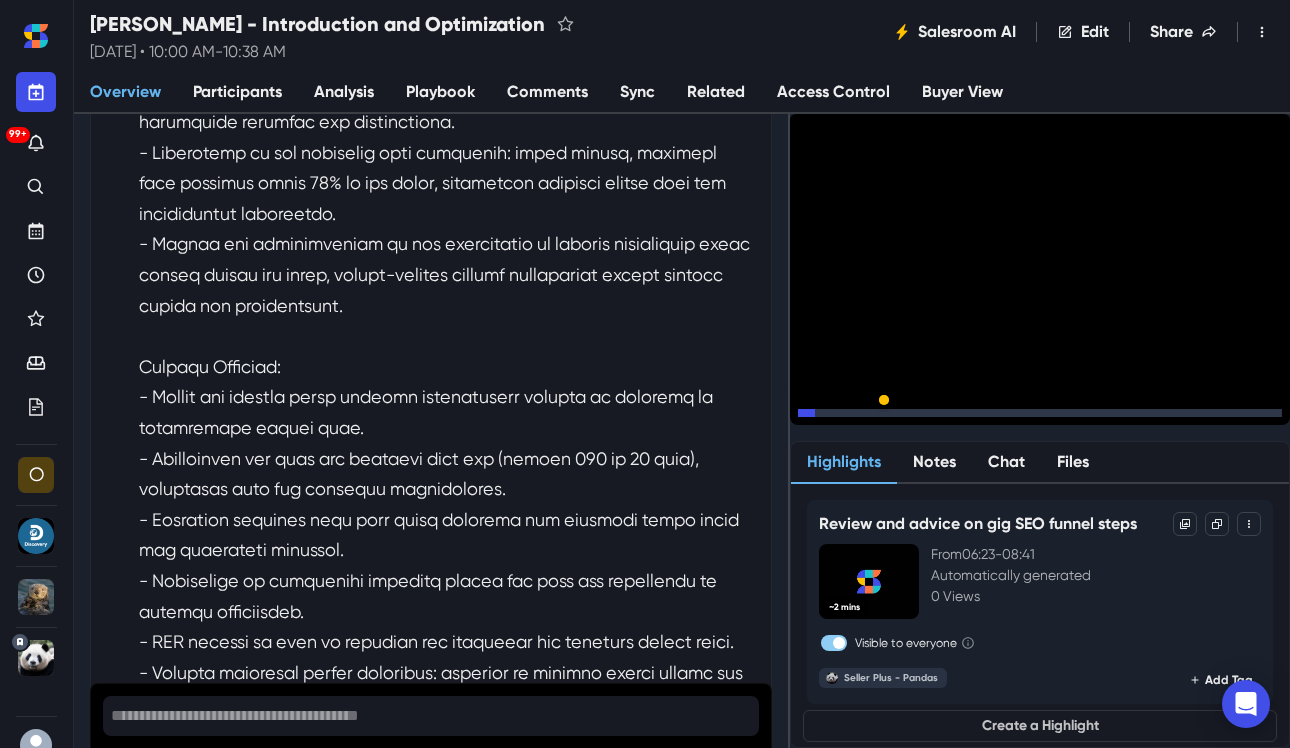 scroll, scrollTop: 0, scrollLeft: 0, axis: both 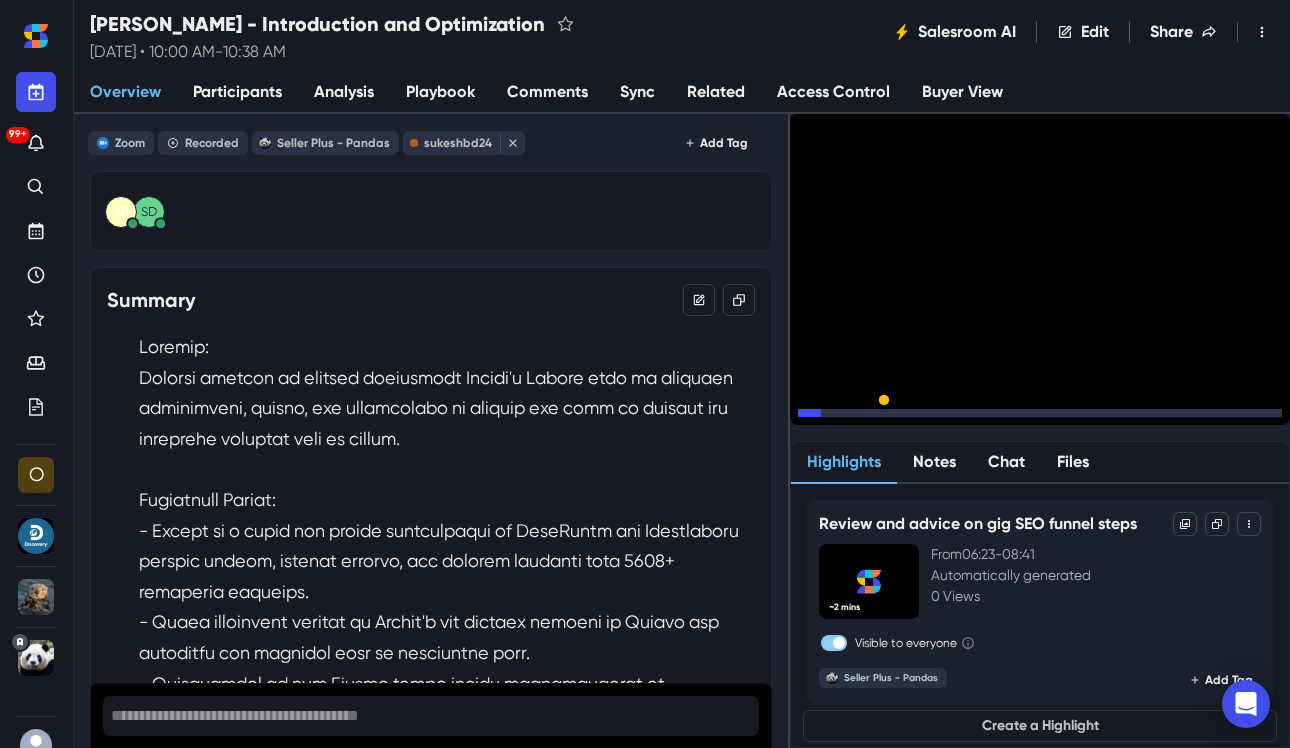 click at bounding box center (806, 413) 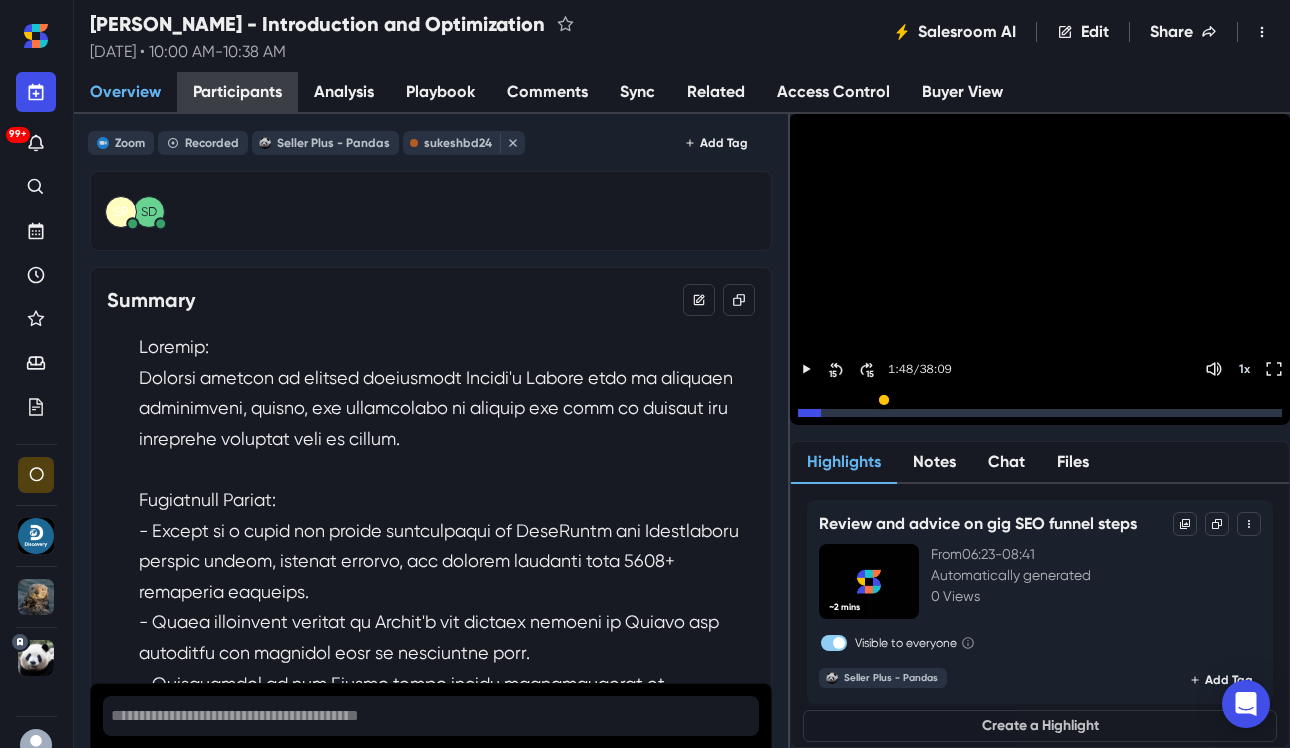 click on "Participants" at bounding box center [237, 92] 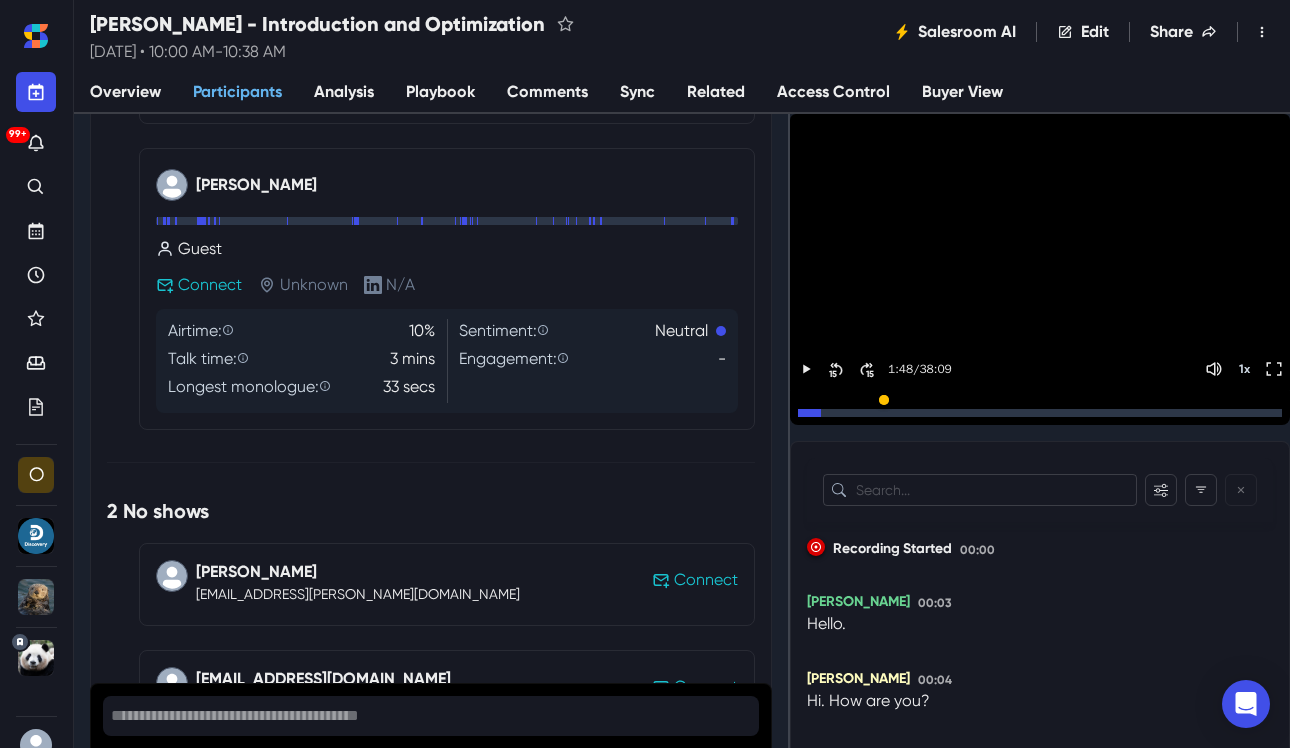 scroll, scrollTop: 479, scrollLeft: 0, axis: vertical 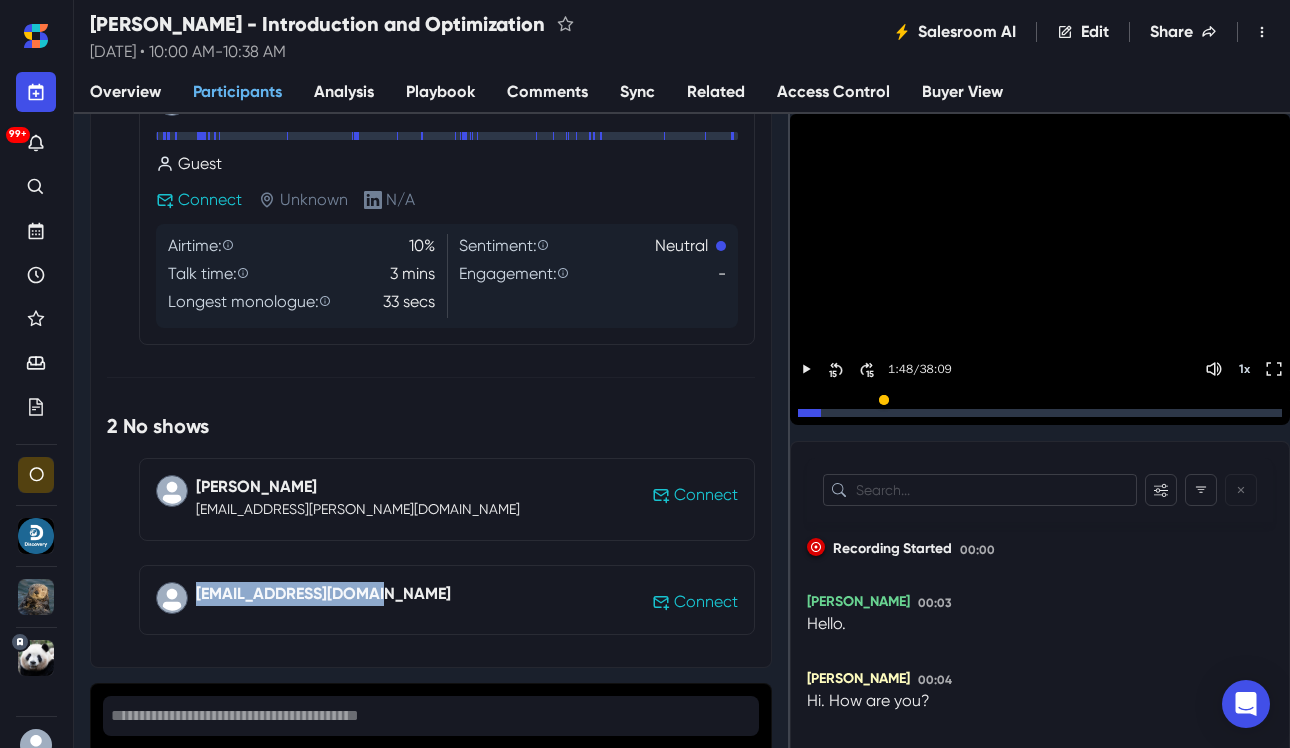 drag, startPoint x: 387, startPoint y: 600, endPoint x: 186, endPoint y: 590, distance: 201.2486 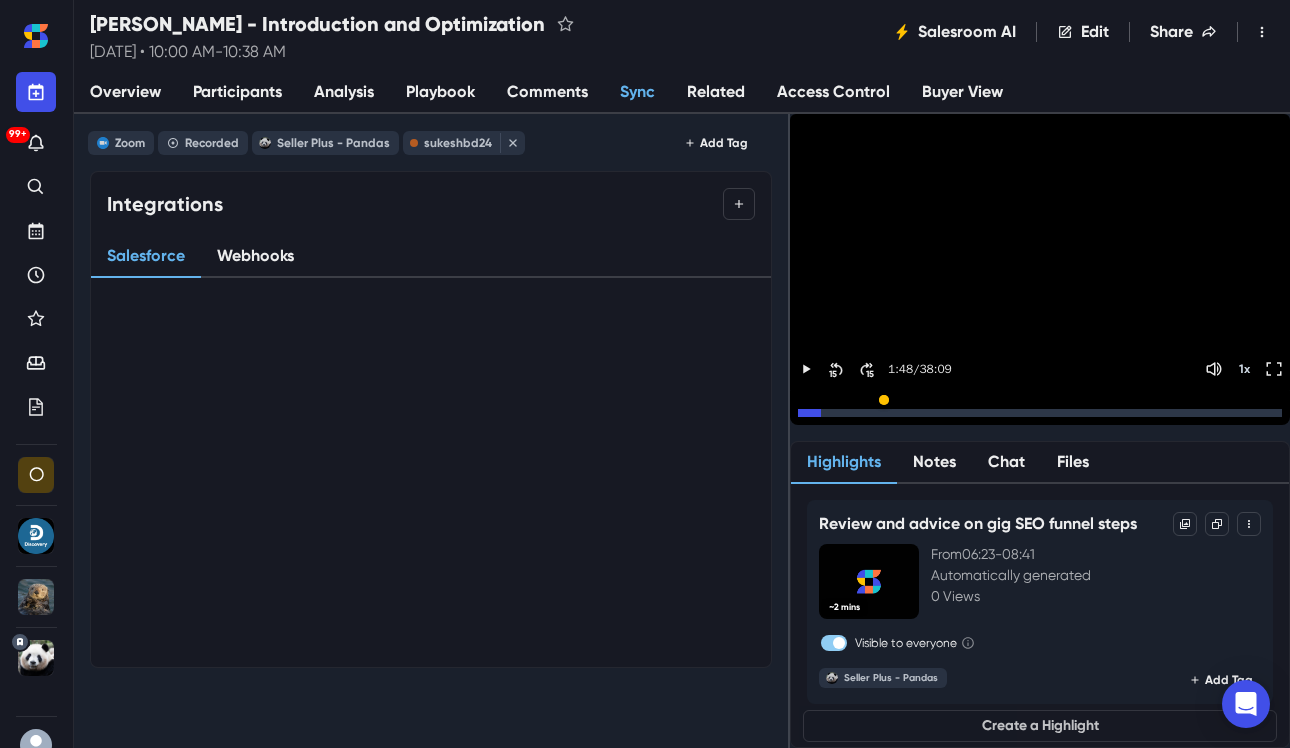 scroll, scrollTop: 0, scrollLeft: 0, axis: both 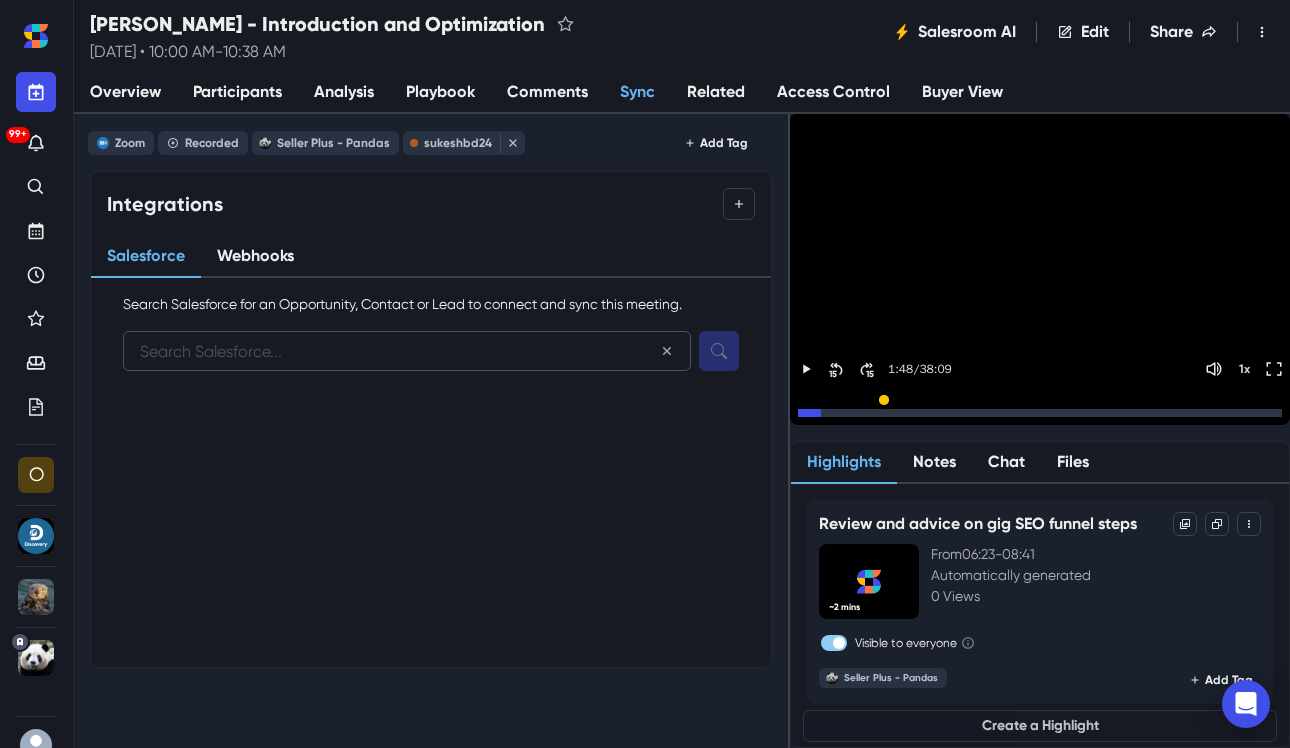 click at bounding box center [407, 351] 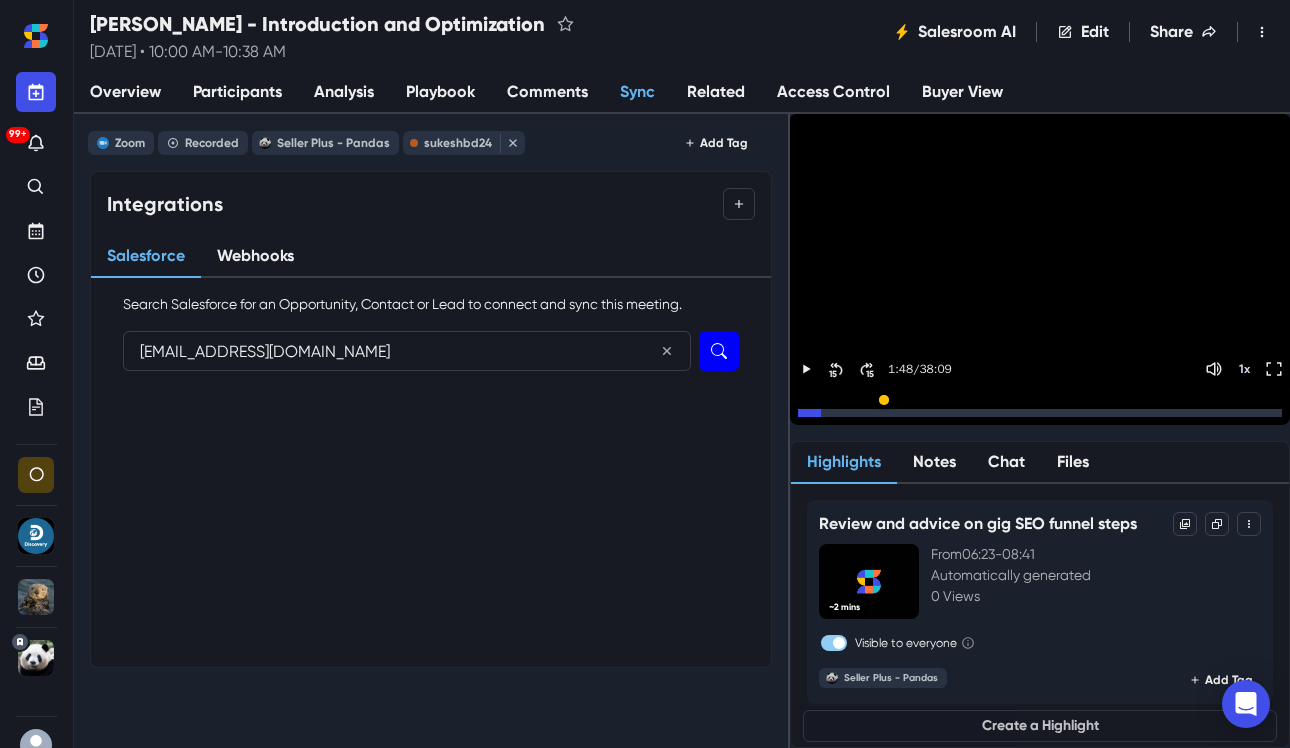 type on "[EMAIL_ADDRESS][DOMAIN_NAME]" 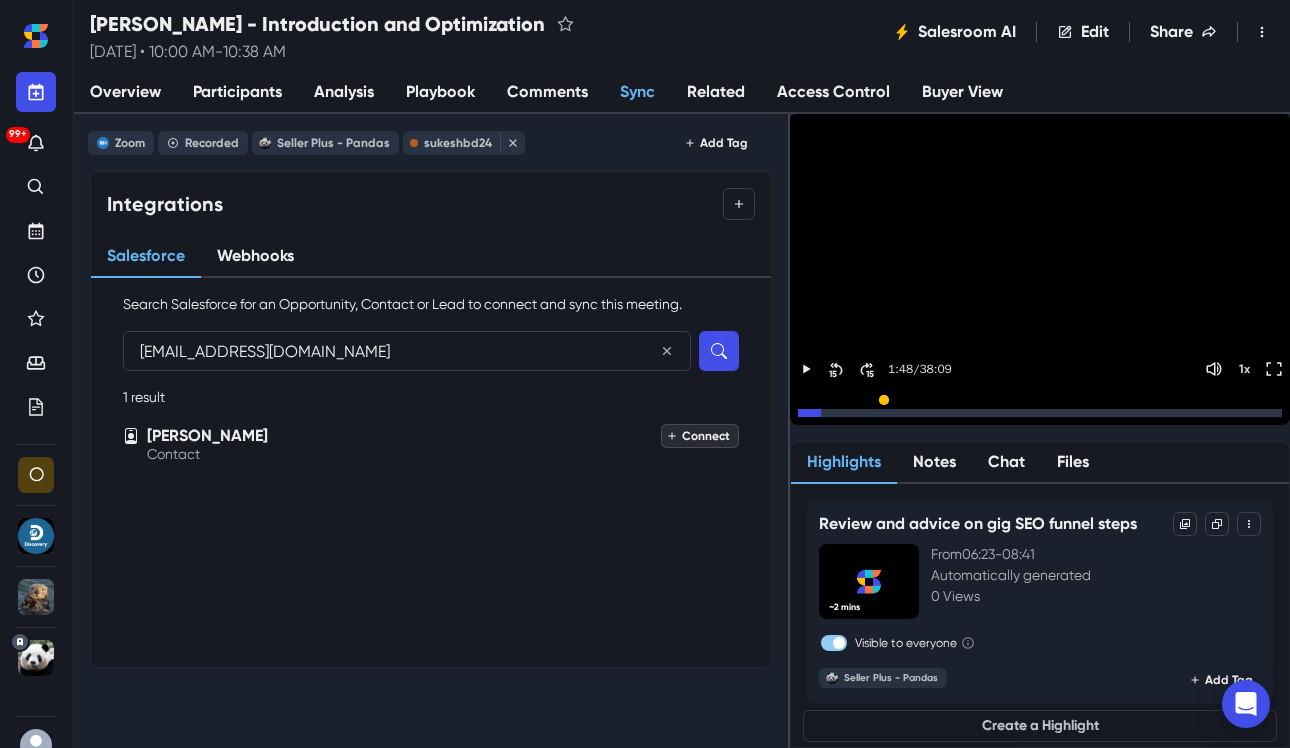 click on "Connect" at bounding box center (700, 436) 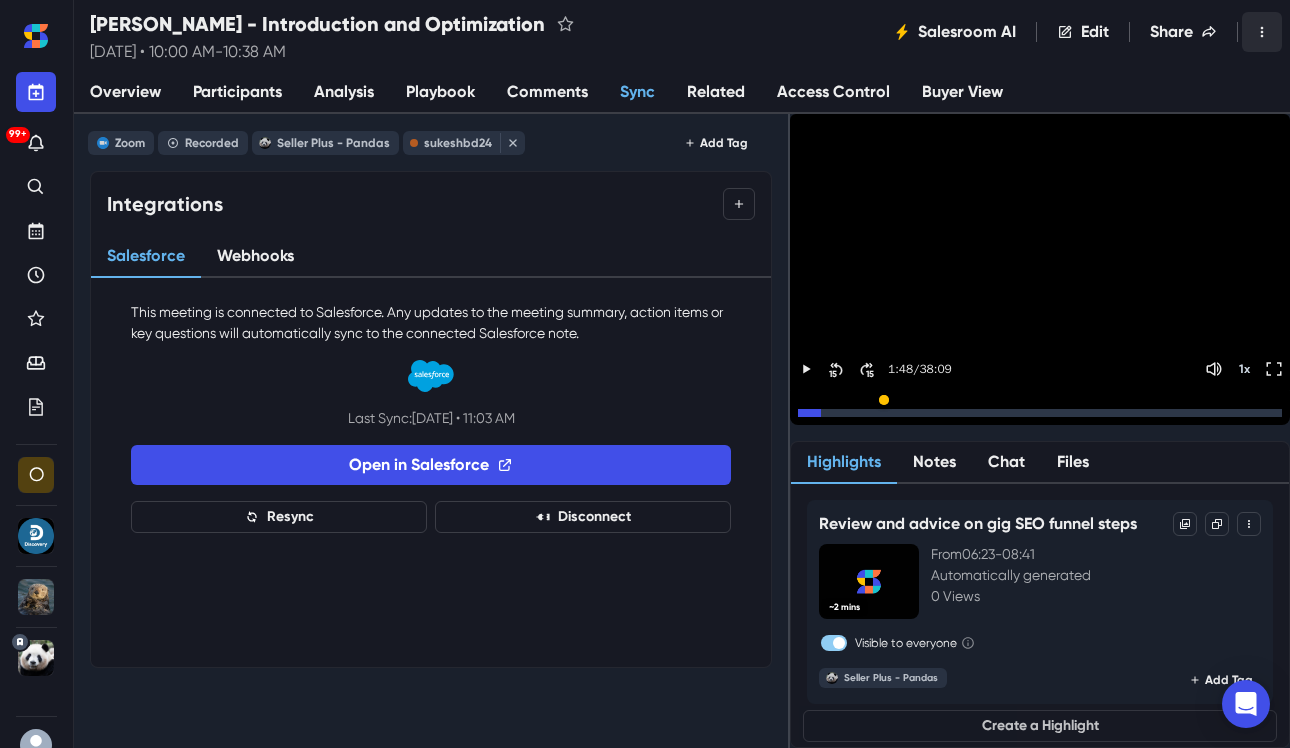 click 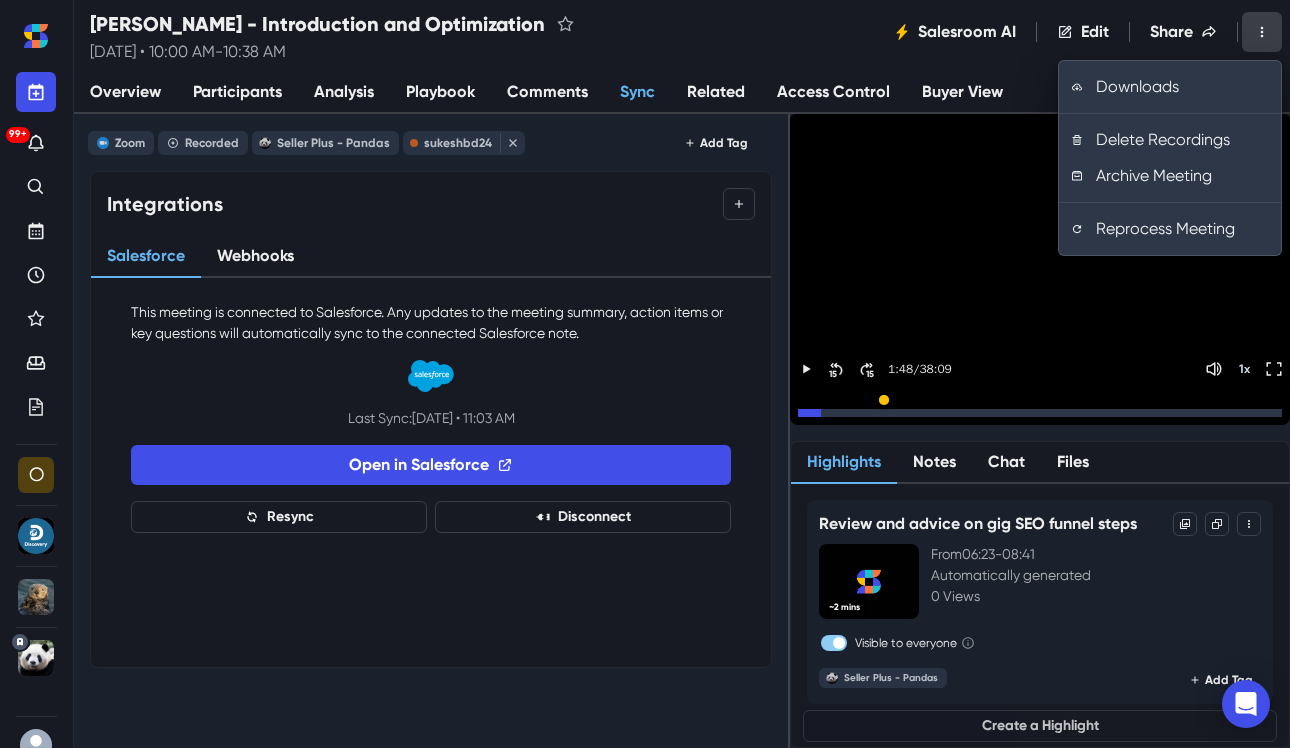 click on "Overview" at bounding box center [125, 92] 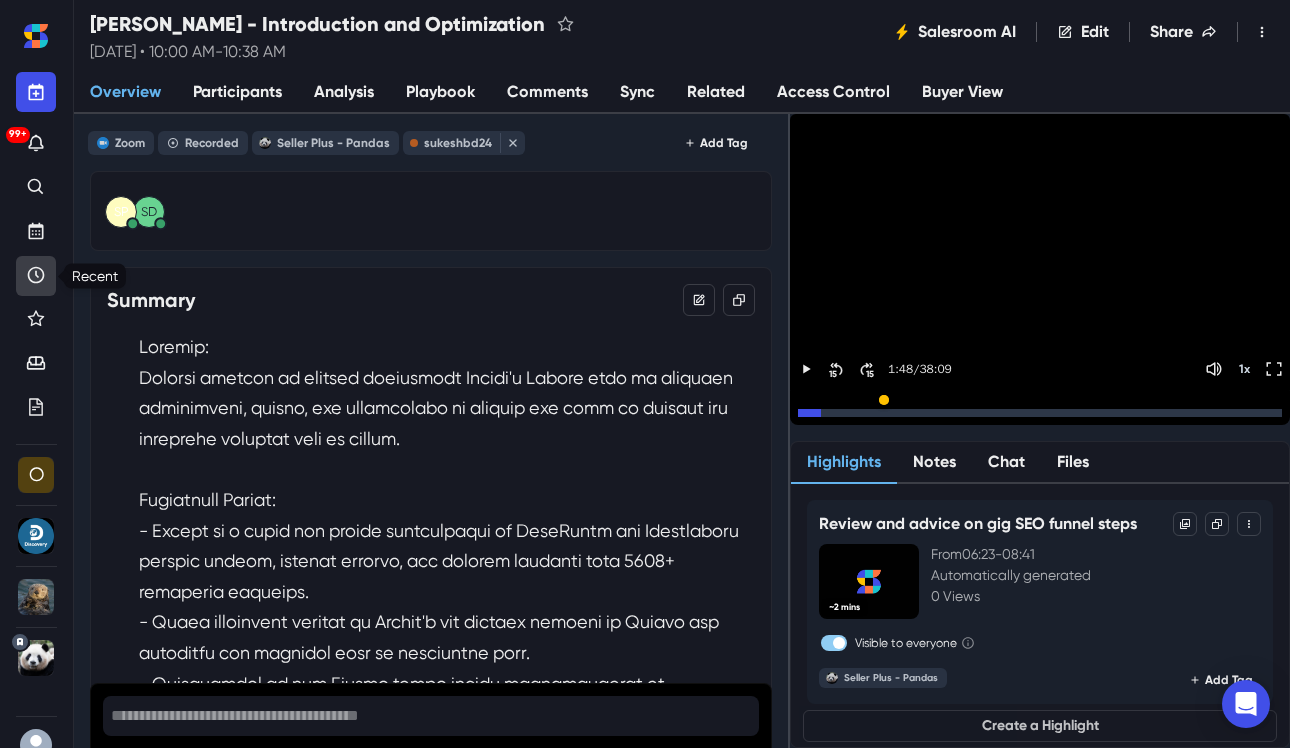 click 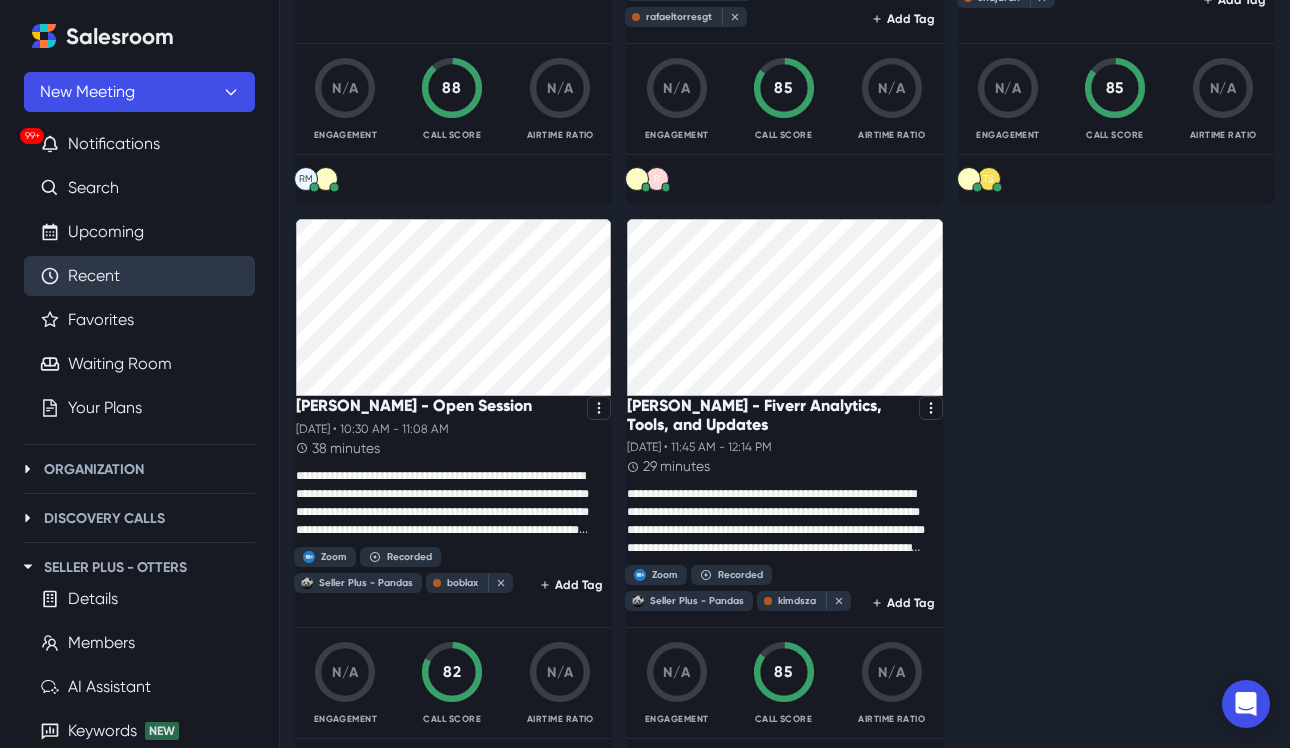 scroll, scrollTop: 3870, scrollLeft: 0, axis: vertical 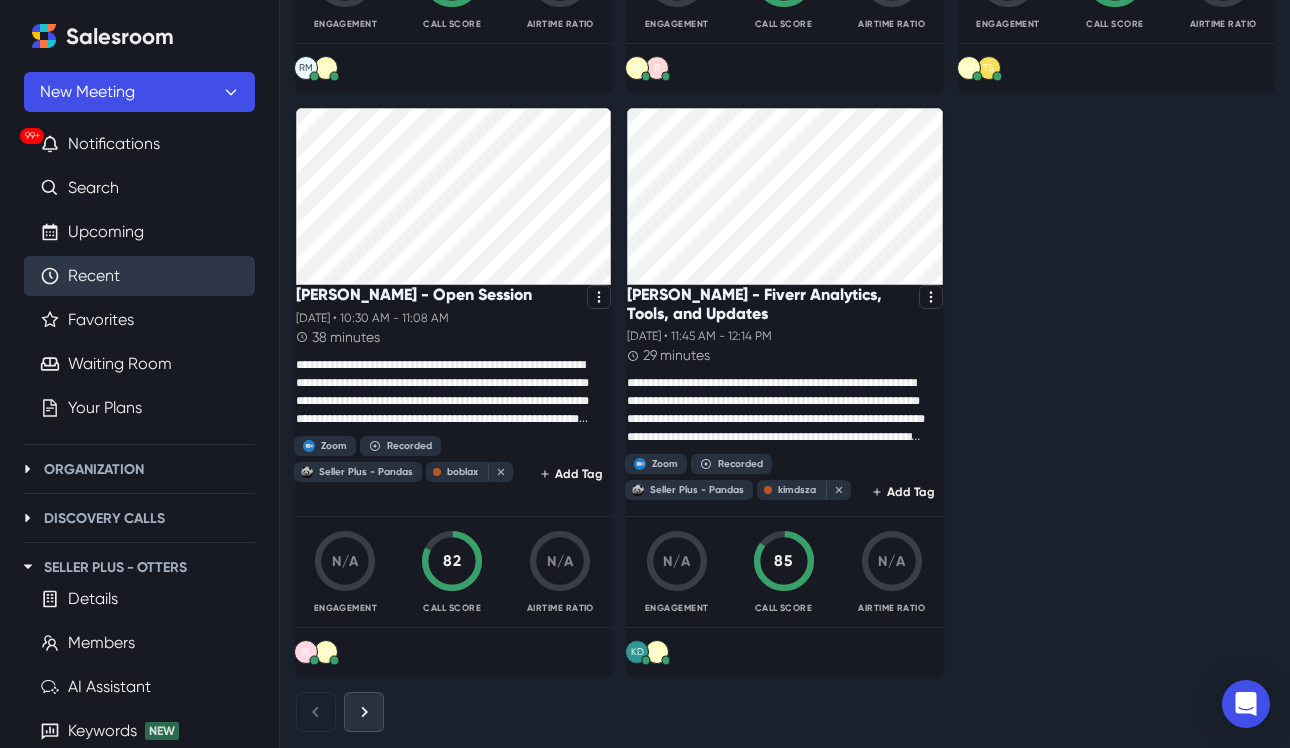 click 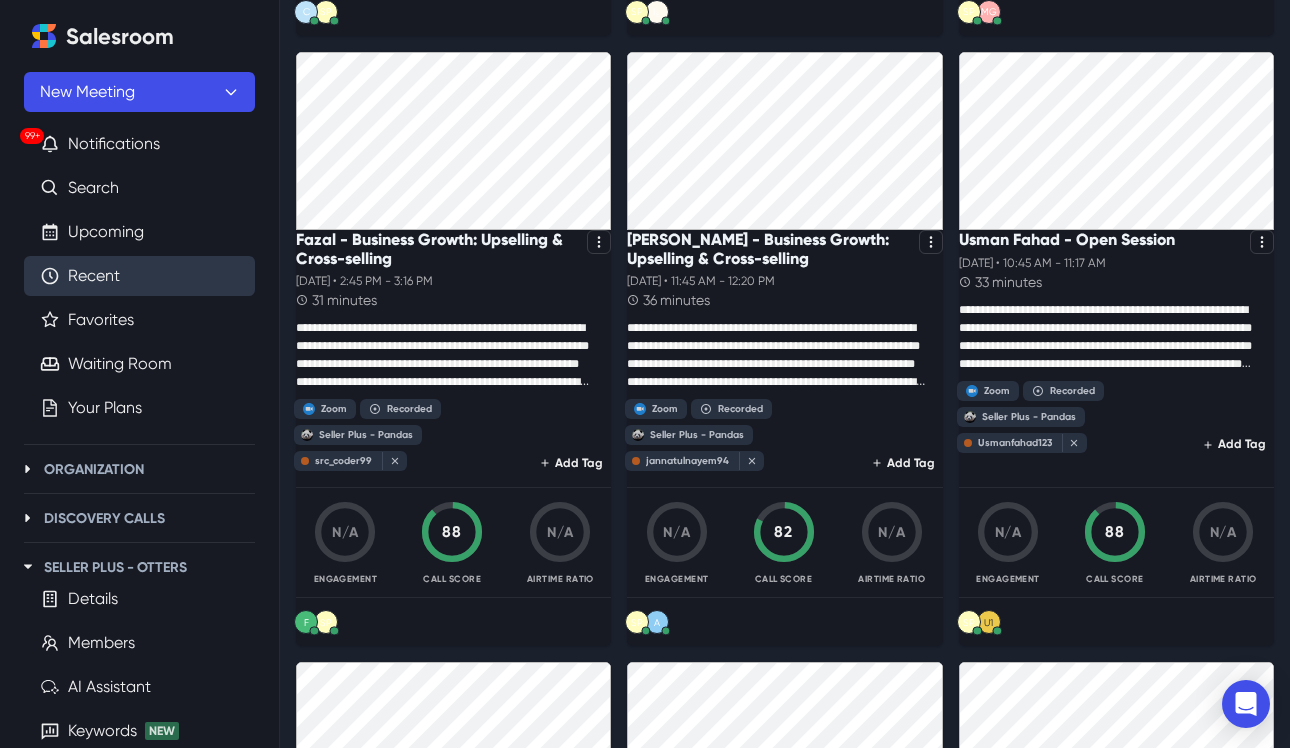 scroll, scrollTop: 788, scrollLeft: 0, axis: vertical 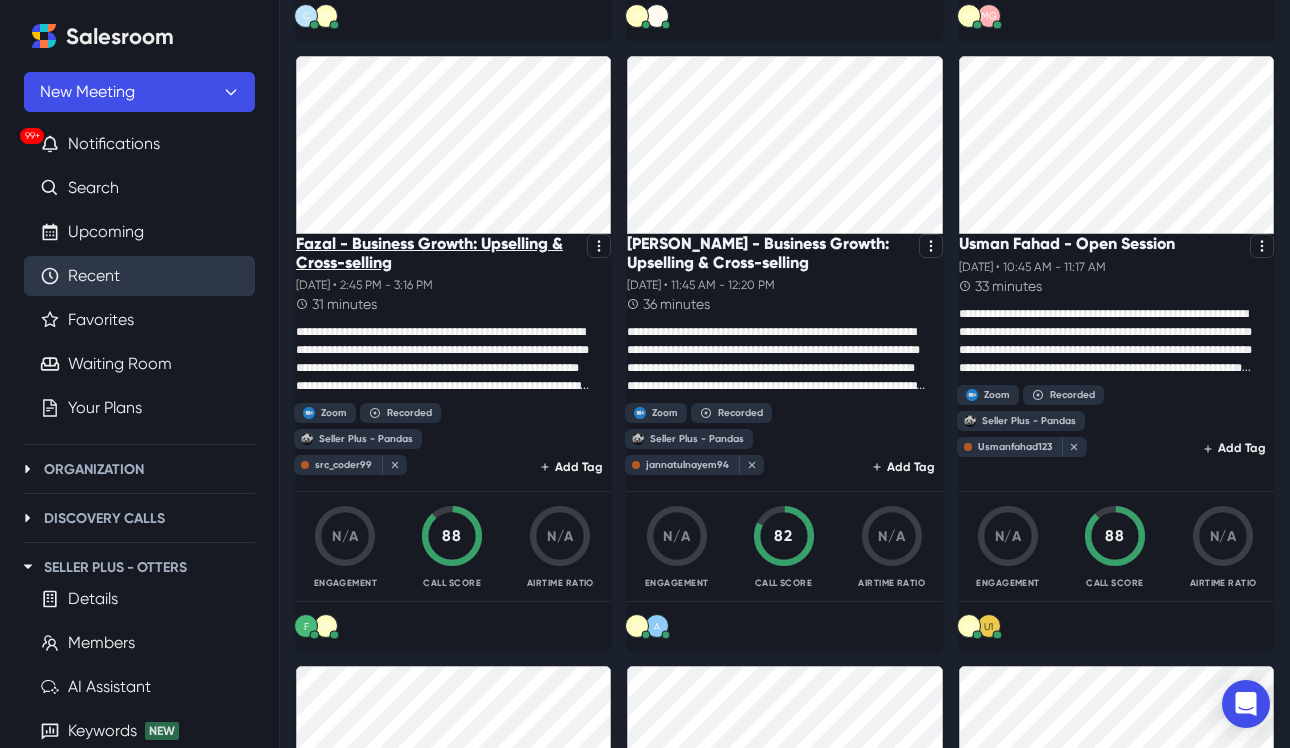 click on "Fazal - Business Growth: Upselling & Cross-selling" at bounding box center (437, 253) 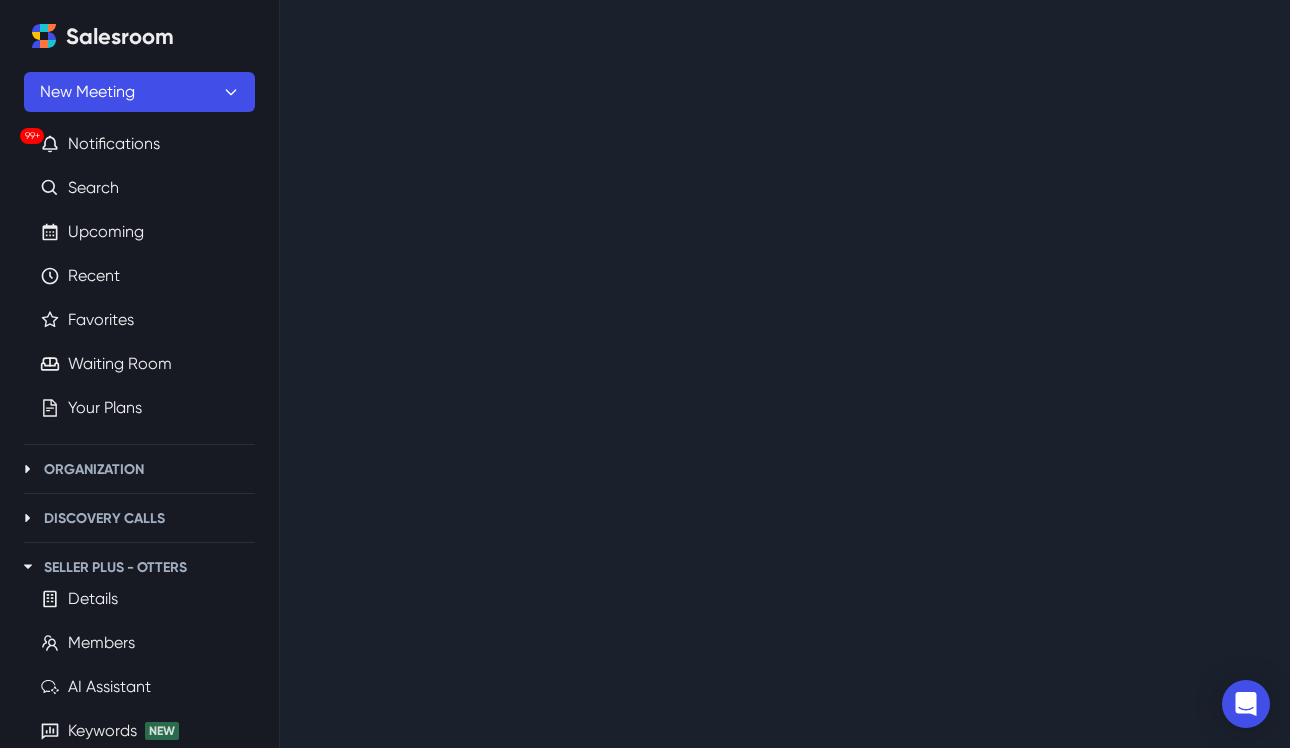 scroll, scrollTop: 0, scrollLeft: 0, axis: both 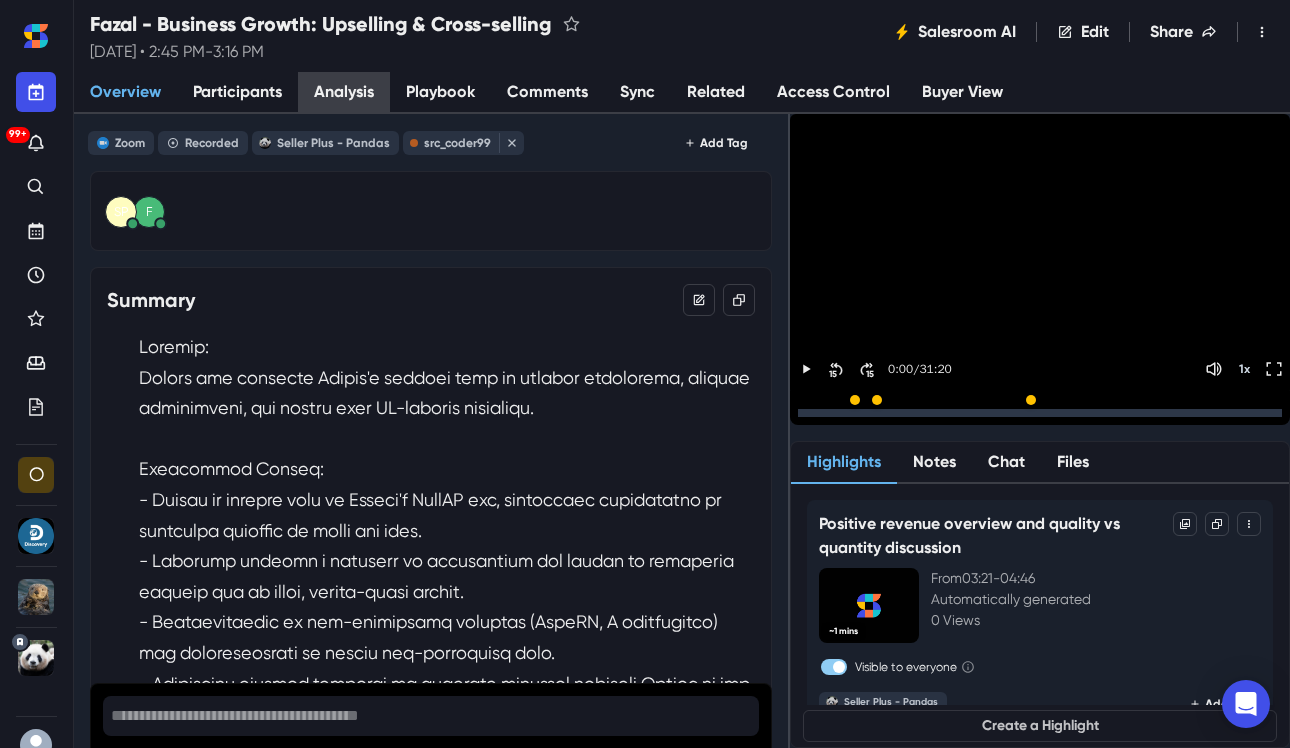 click on "Analysis" at bounding box center (344, 92) 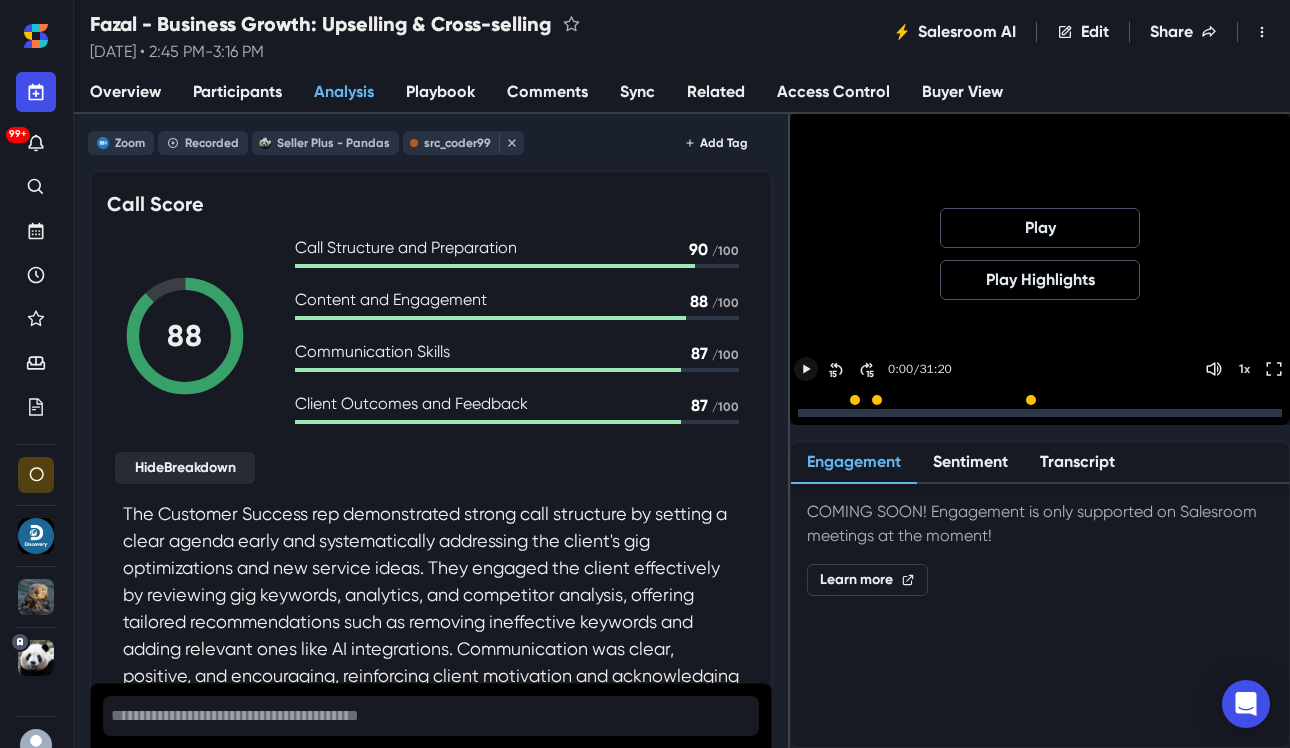 click 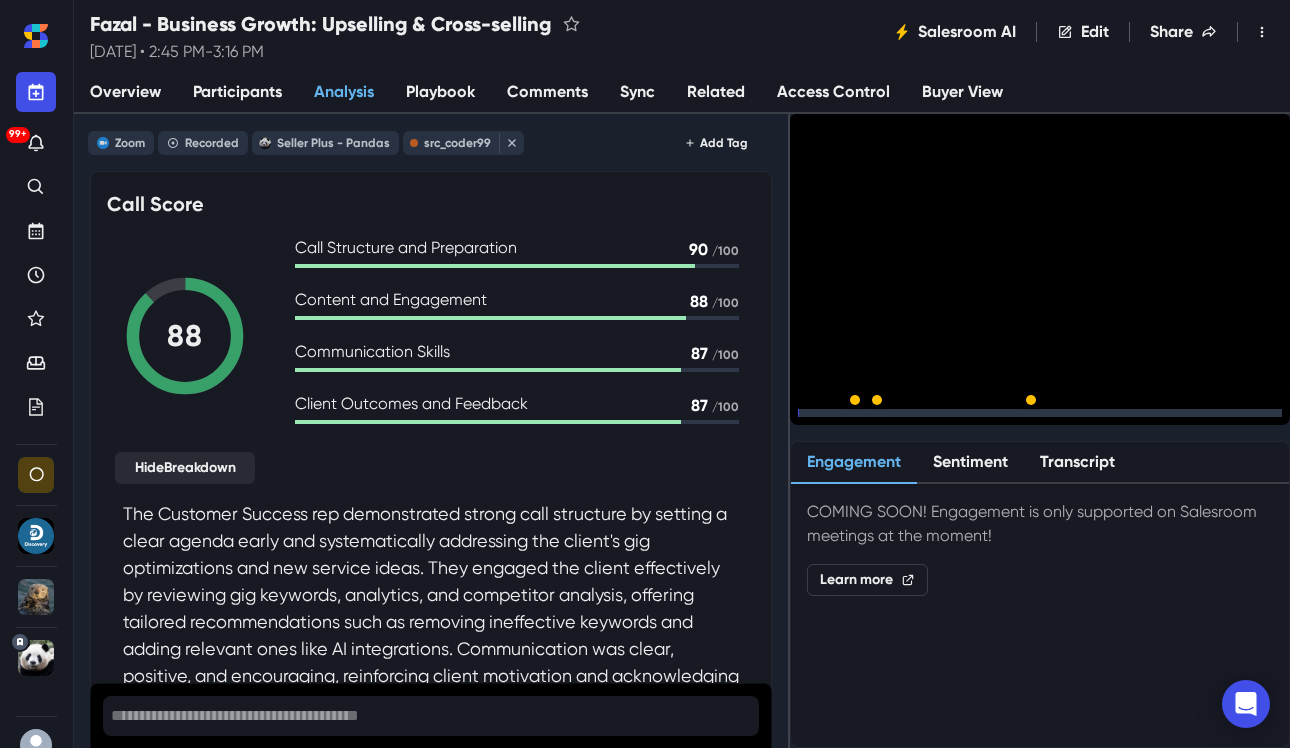 click at bounding box center (1040, 413) 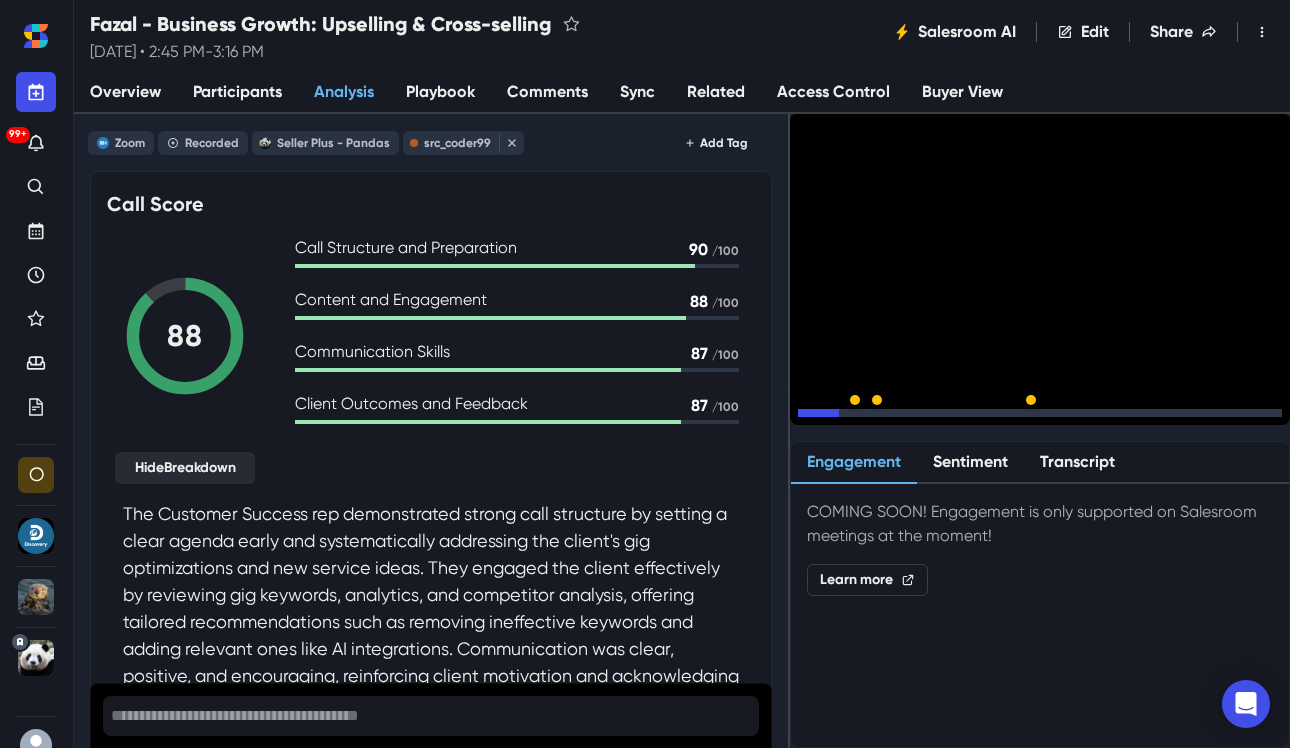 click 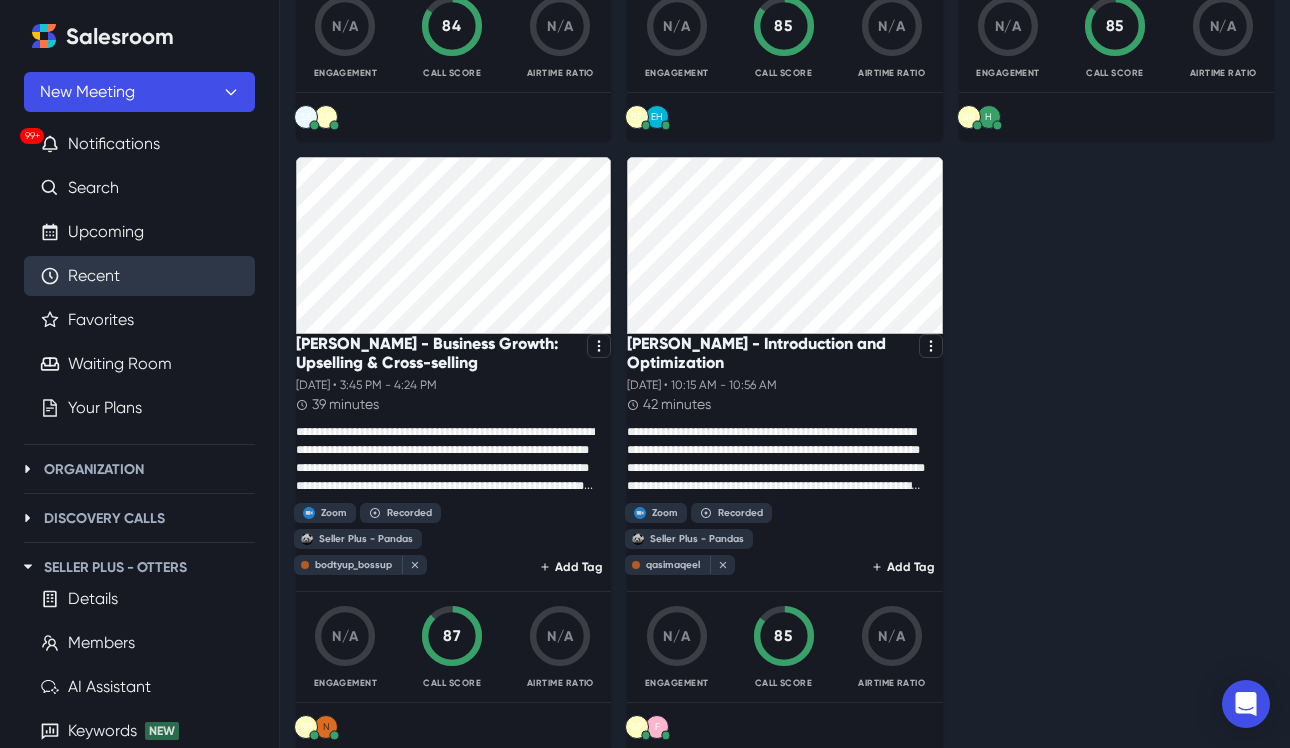 scroll, scrollTop: 3889, scrollLeft: 0, axis: vertical 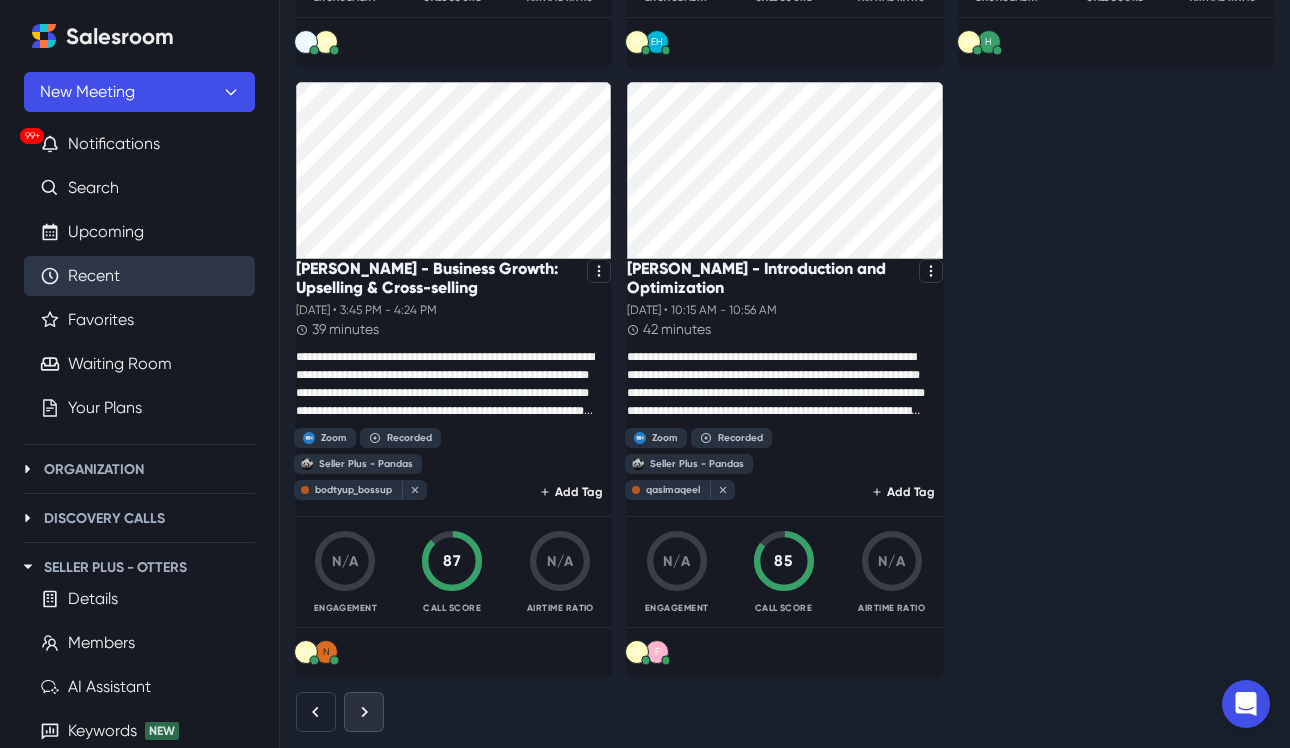 click 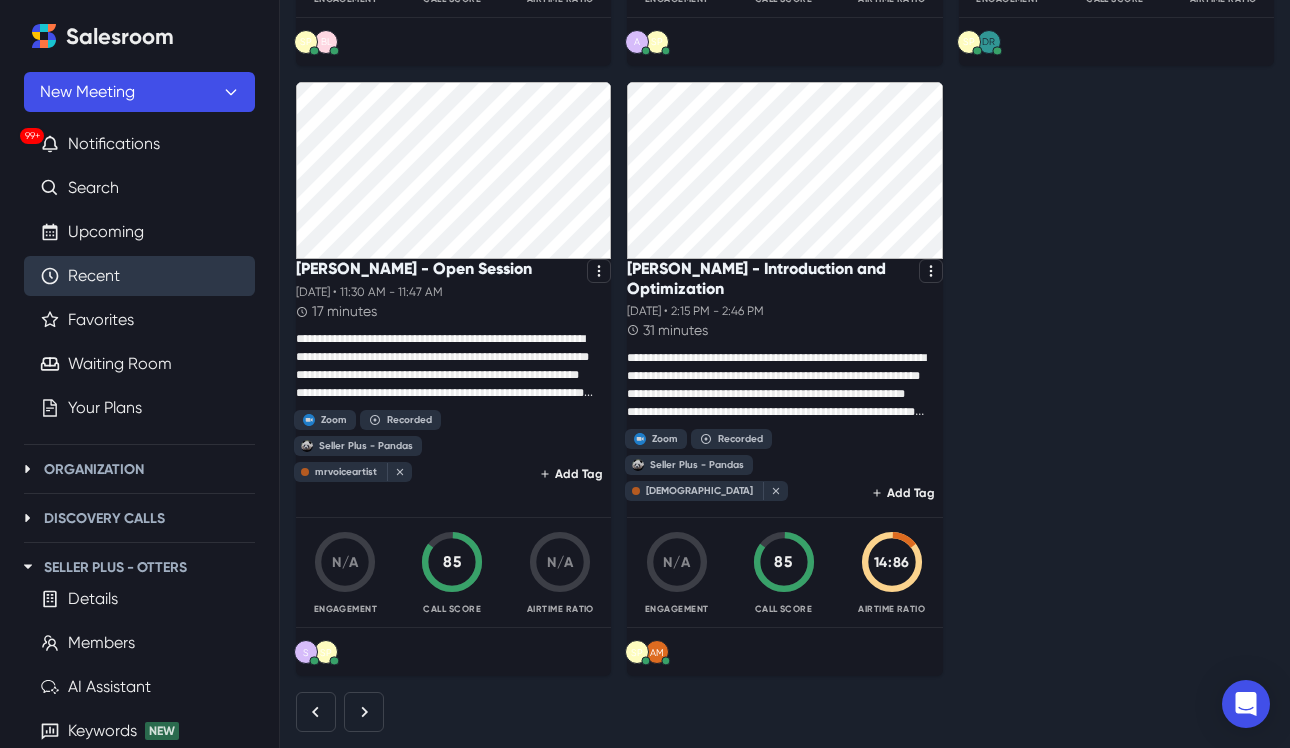 scroll, scrollTop: 3870, scrollLeft: 0, axis: vertical 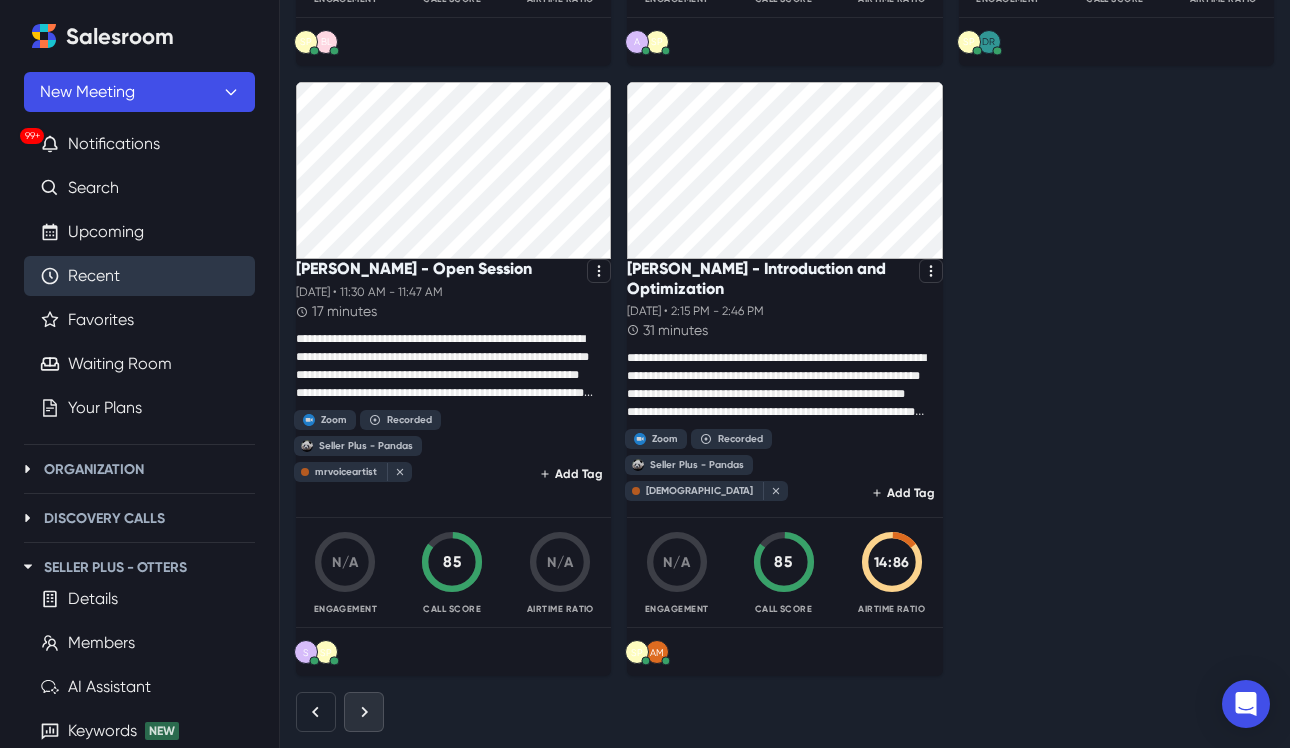 click 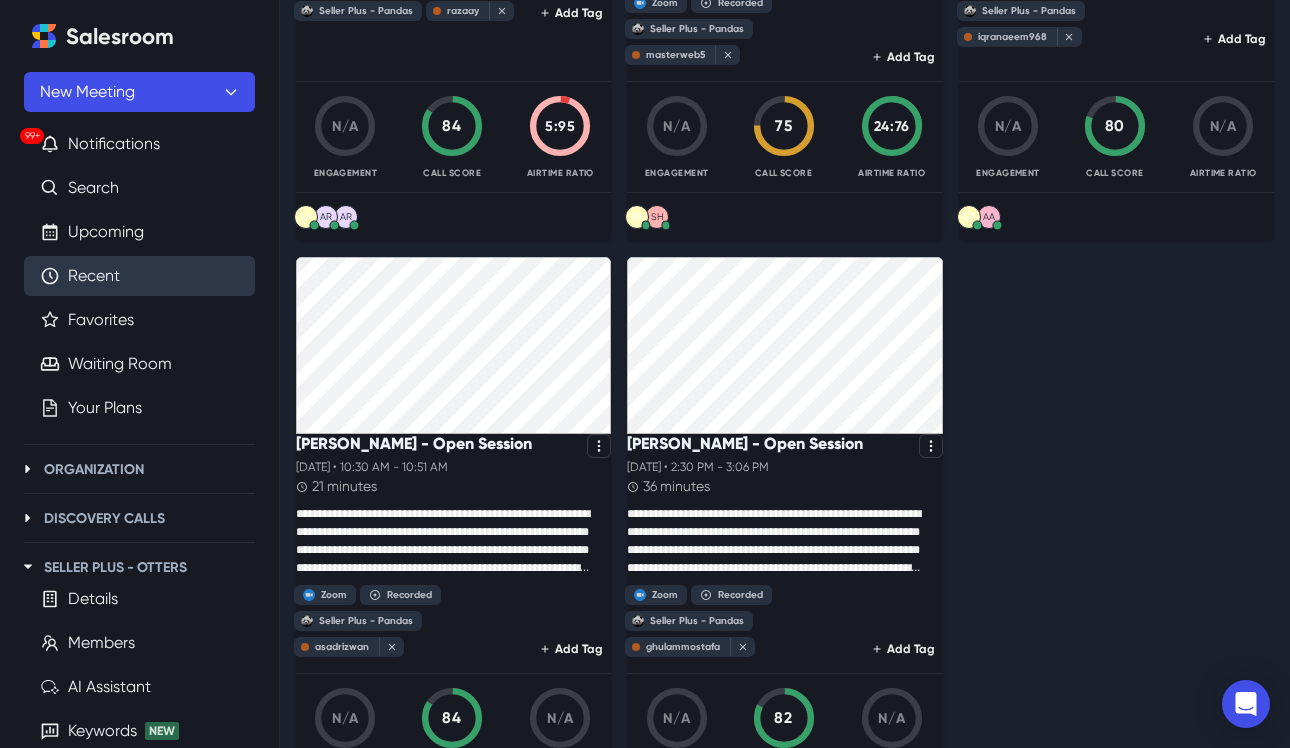 scroll, scrollTop: 3922, scrollLeft: 0, axis: vertical 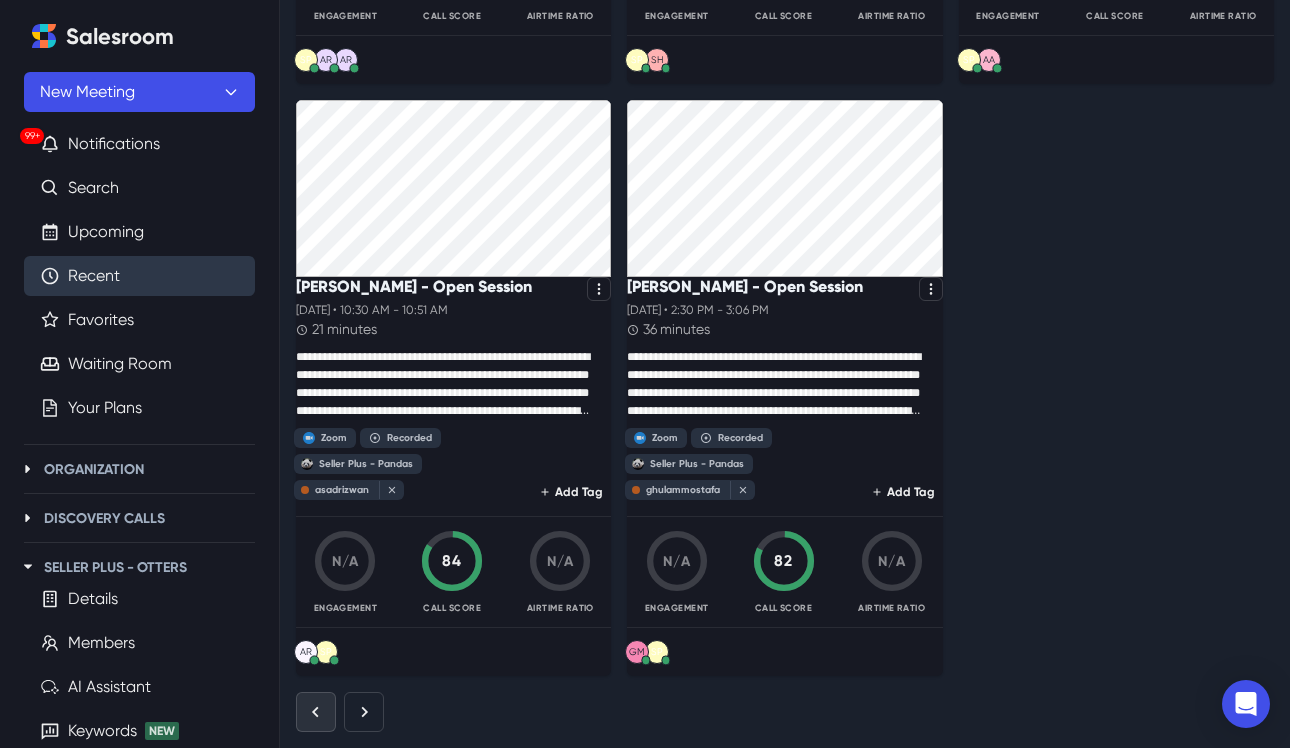 click 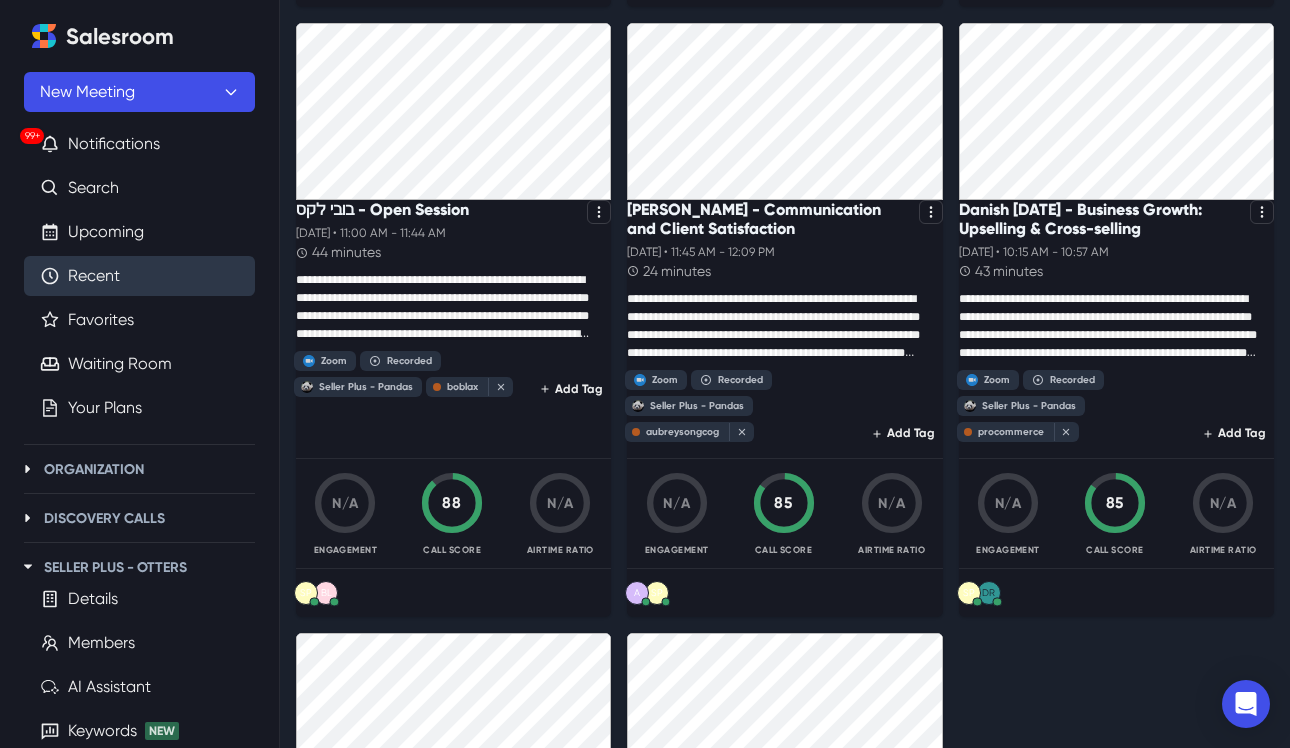 scroll, scrollTop: 3870, scrollLeft: 0, axis: vertical 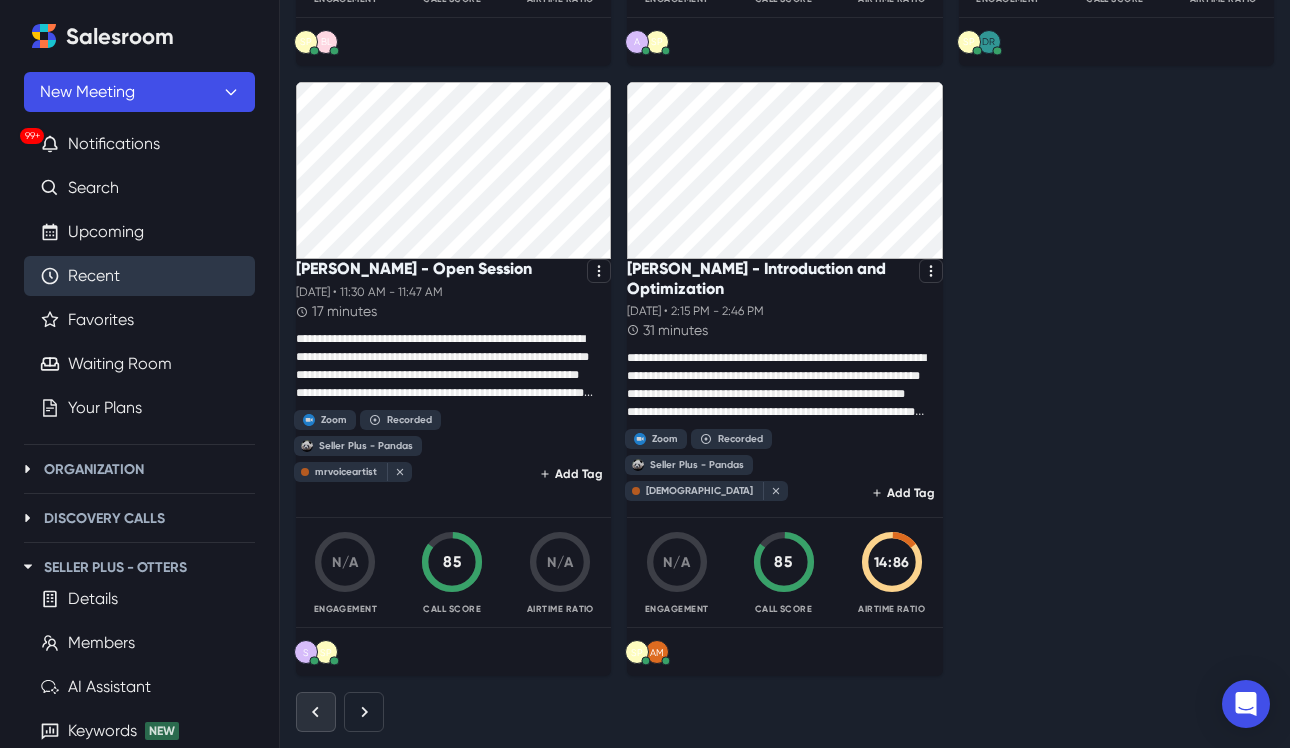 click at bounding box center (316, 712) 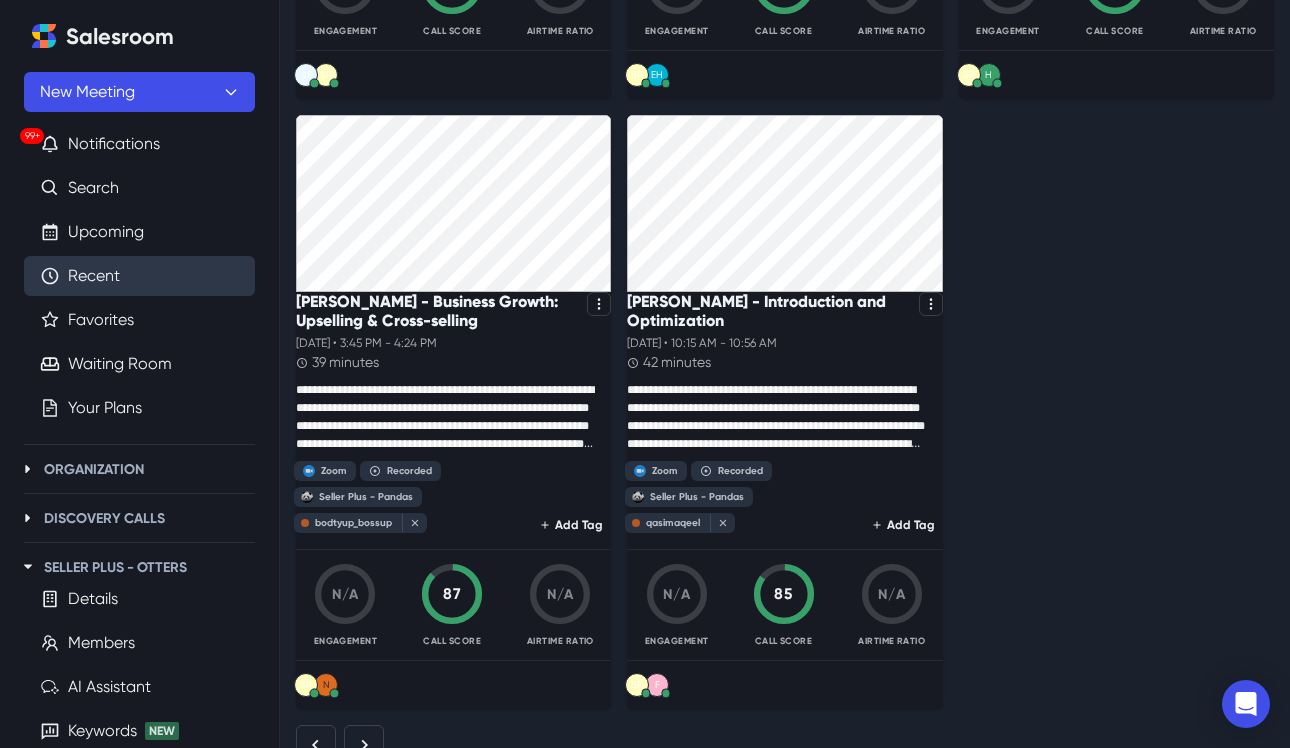 scroll, scrollTop: 3889, scrollLeft: 0, axis: vertical 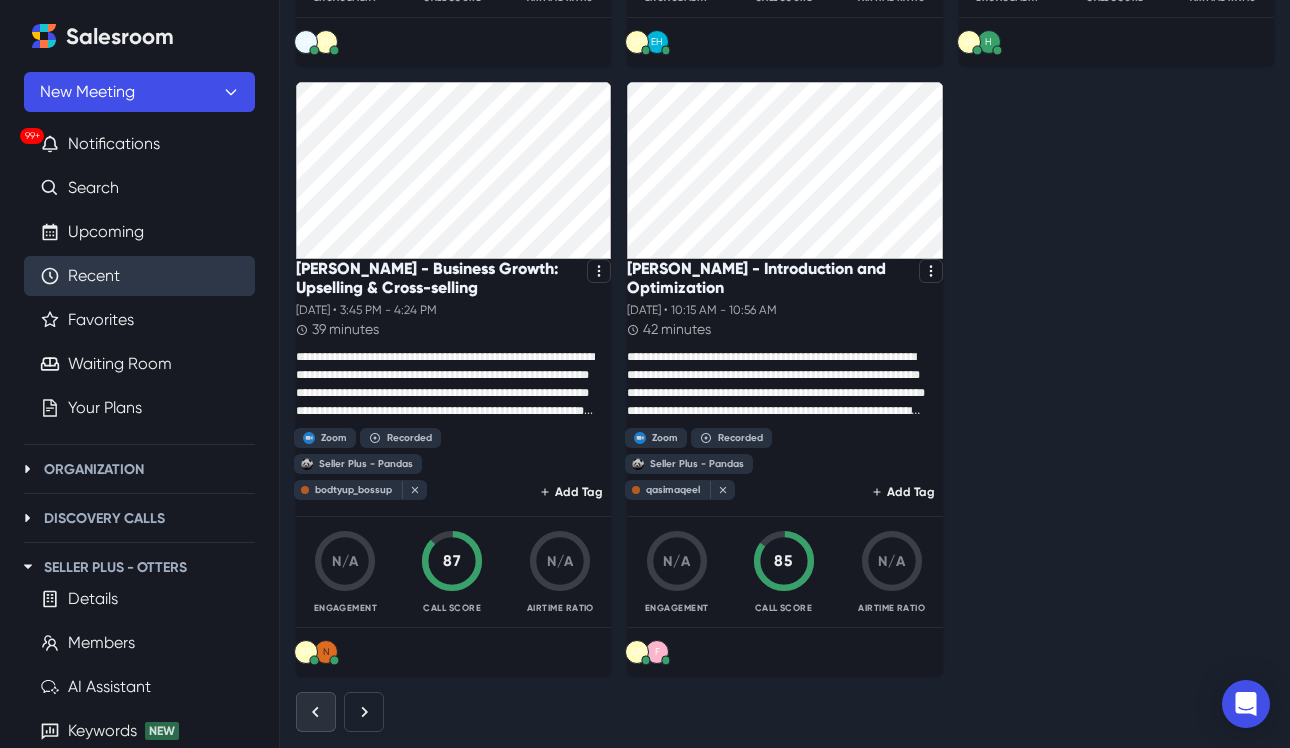 click 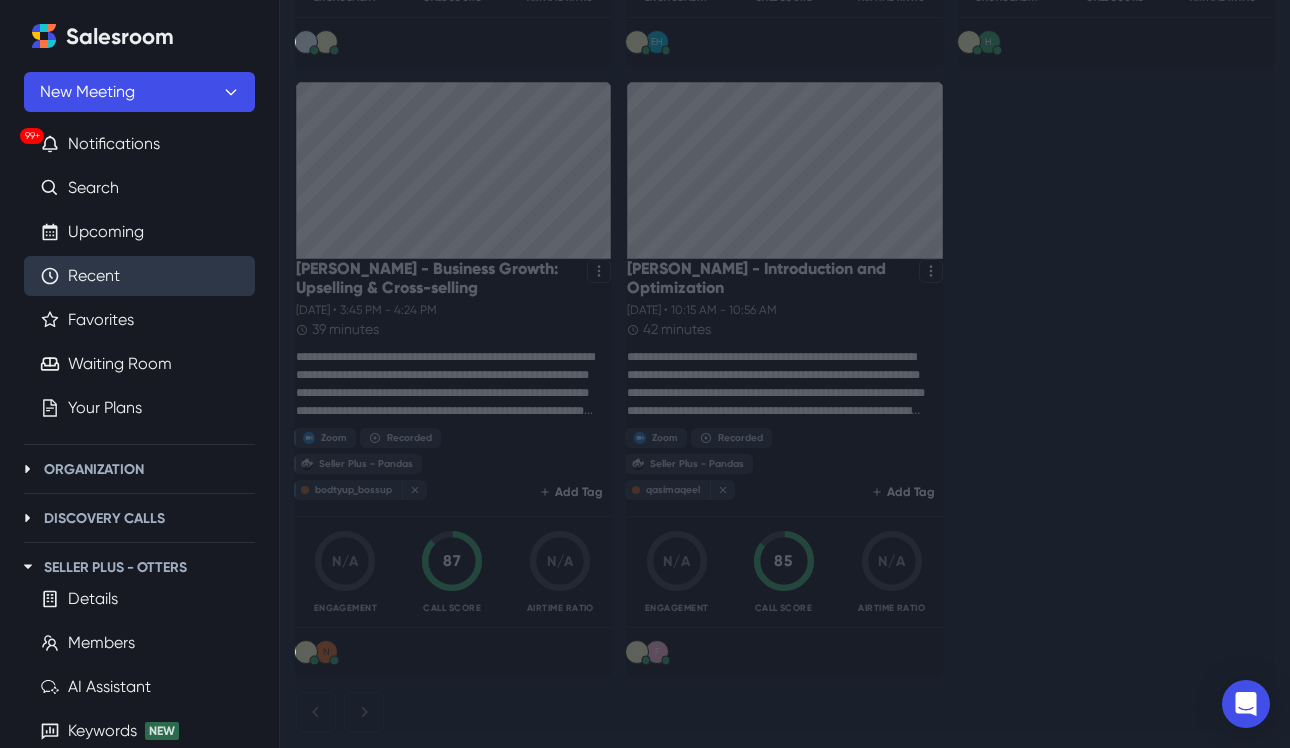 scroll, scrollTop: 0, scrollLeft: 0, axis: both 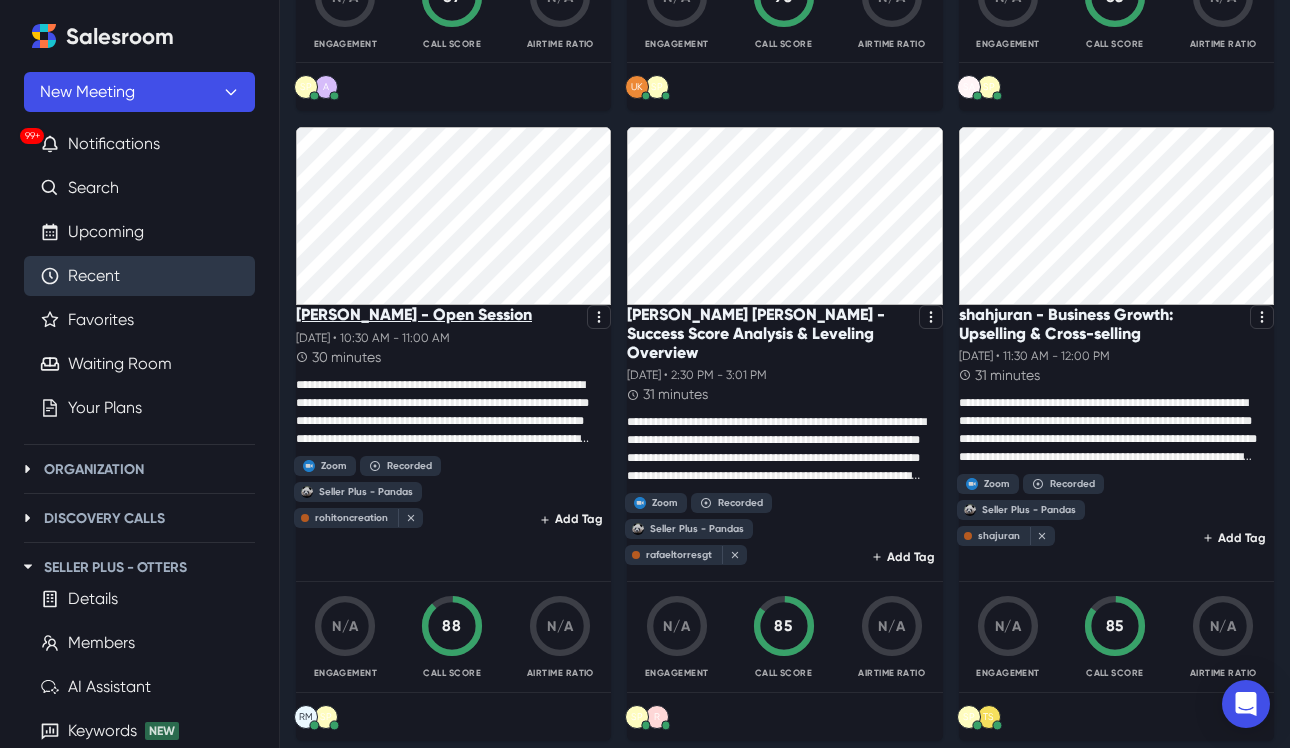 click on "[PERSON_NAME] - Open Session" at bounding box center (414, 314) 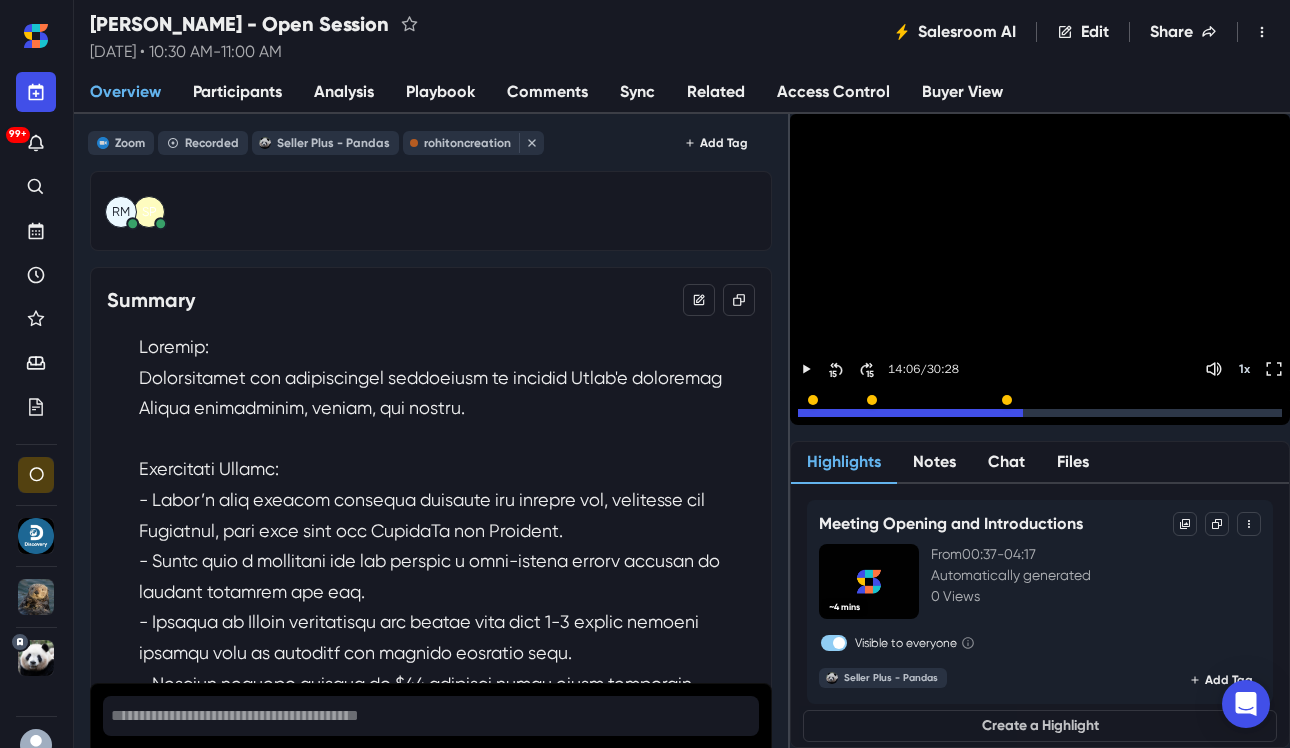 scroll, scrollTop: 31, scrollLeft: 0, axis: vertical 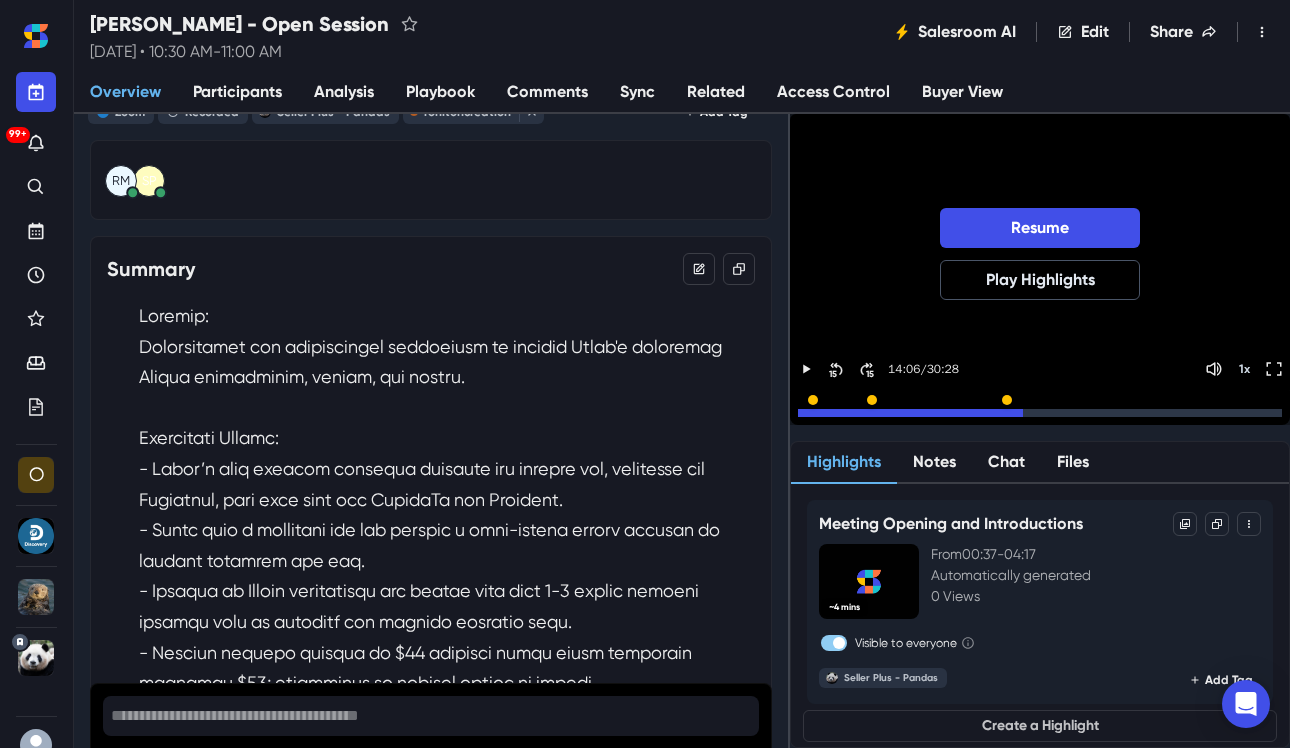 click at bounding box center (1040, 413) 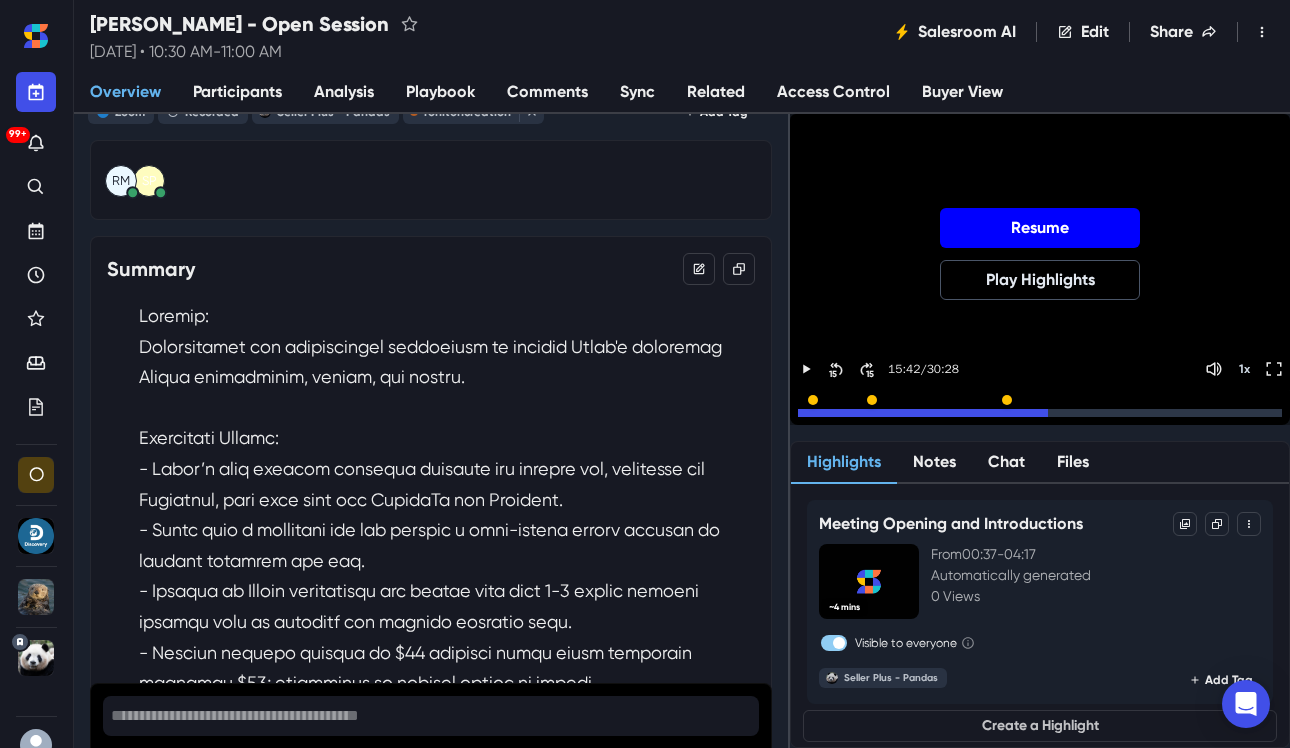 click on "Resume" at bounding box center (1040, 228) 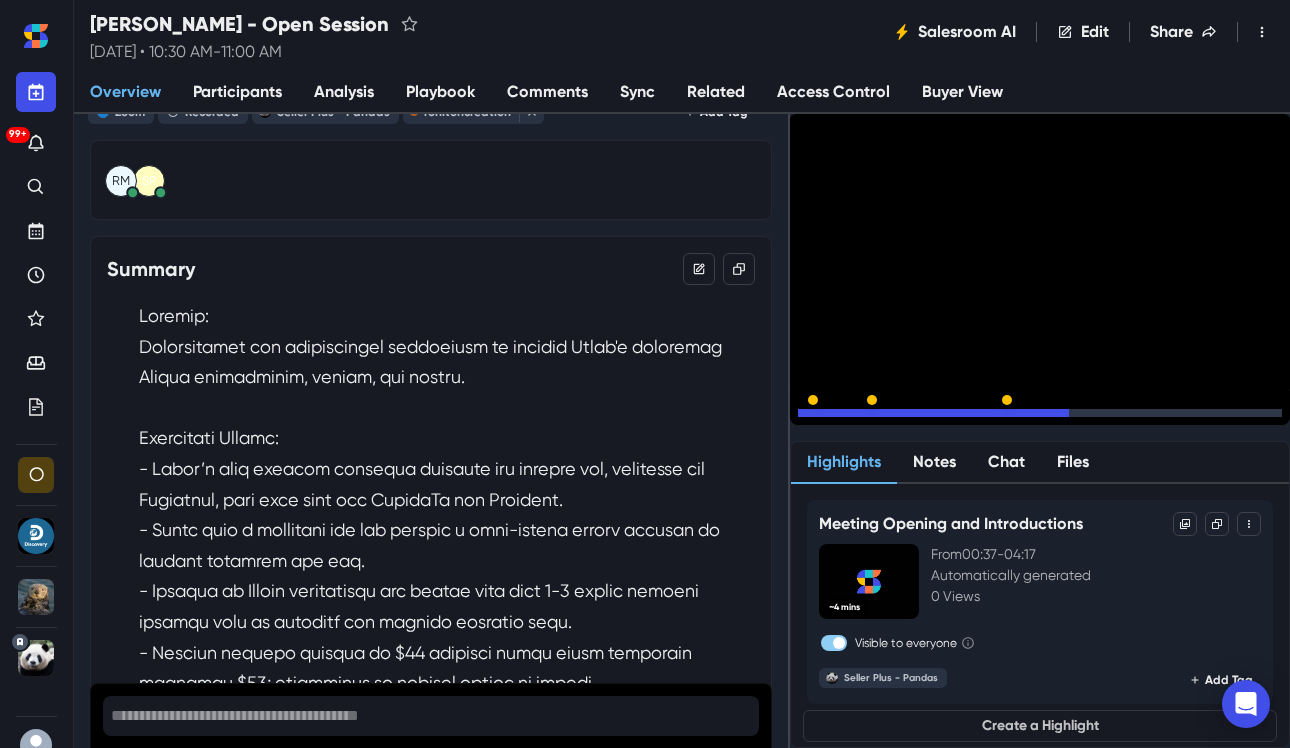 scroll, scrollTop: 0, scrollLeft: 0, axis: both 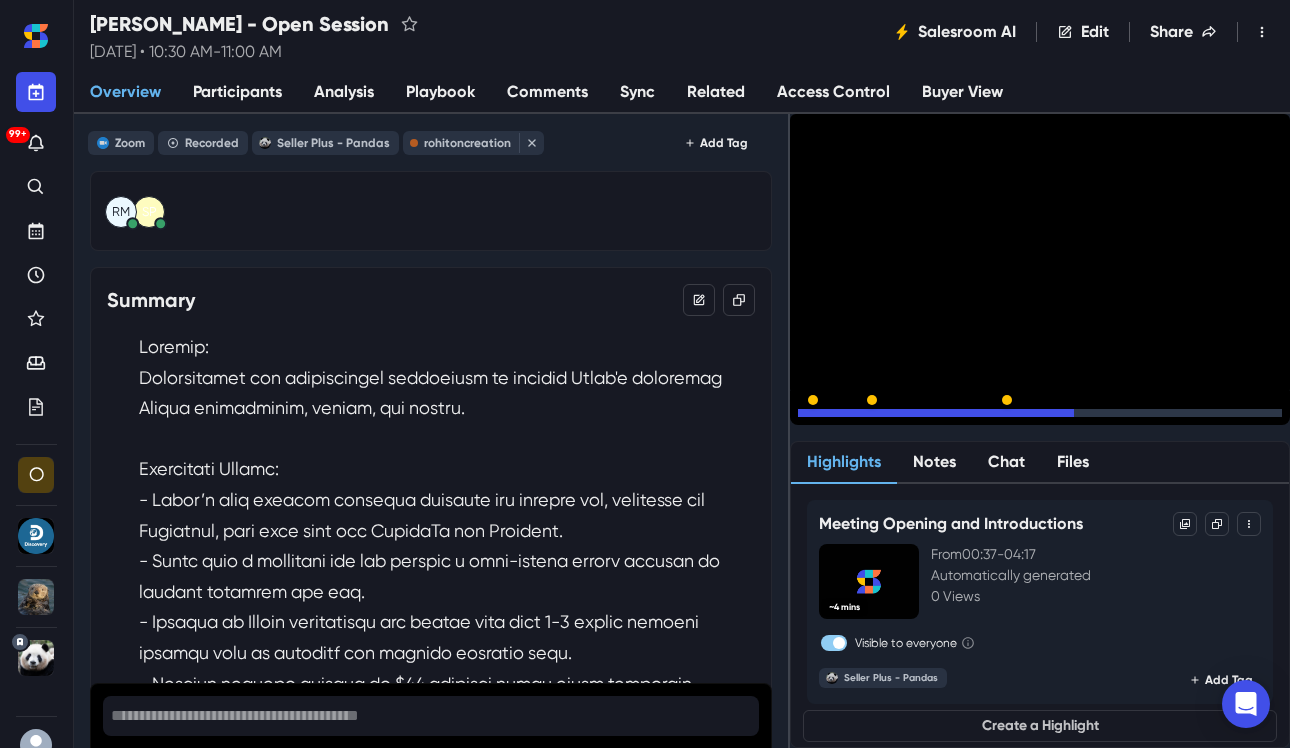 click on "[PERSON_NAME] - Open Session [DATE] • 10:30 AM  -  11:00 AM Salesroom AI Edit Share Downloads Delete Recordings Archive Meeting Reprocess Meeting" at bounding box center (682, 32) 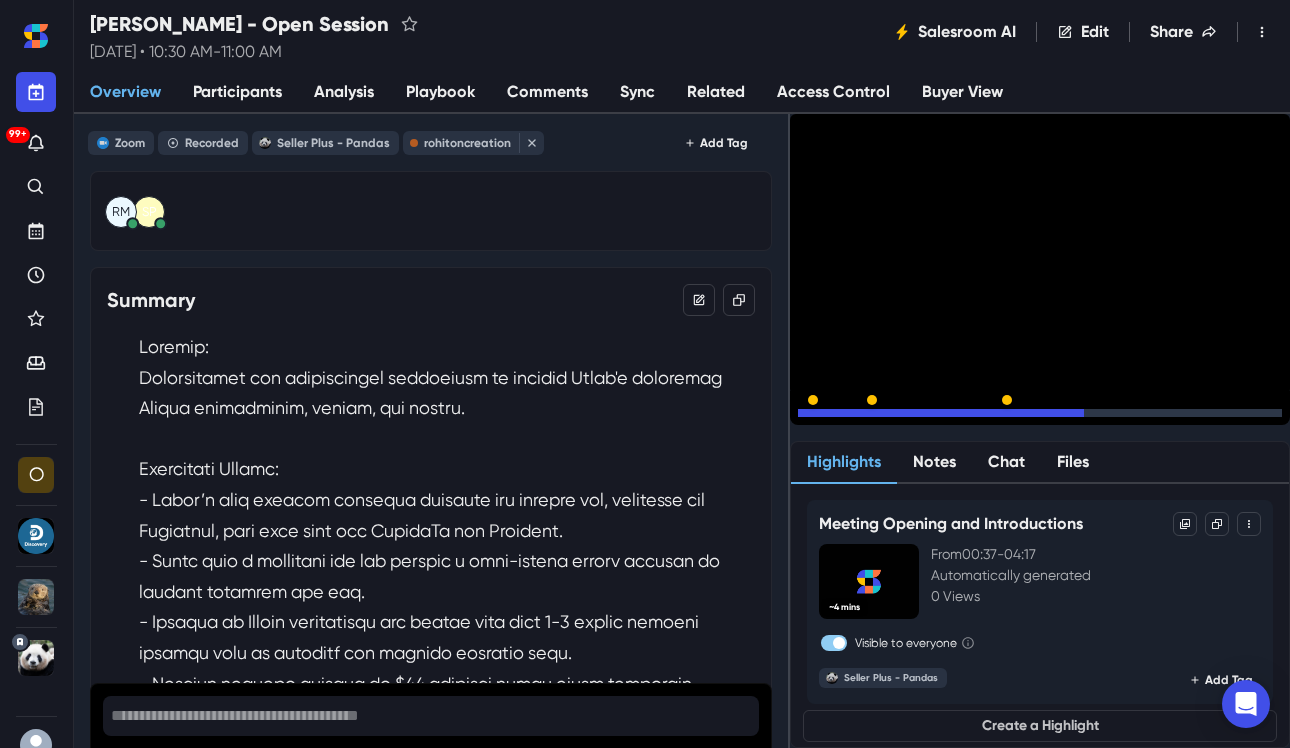 click 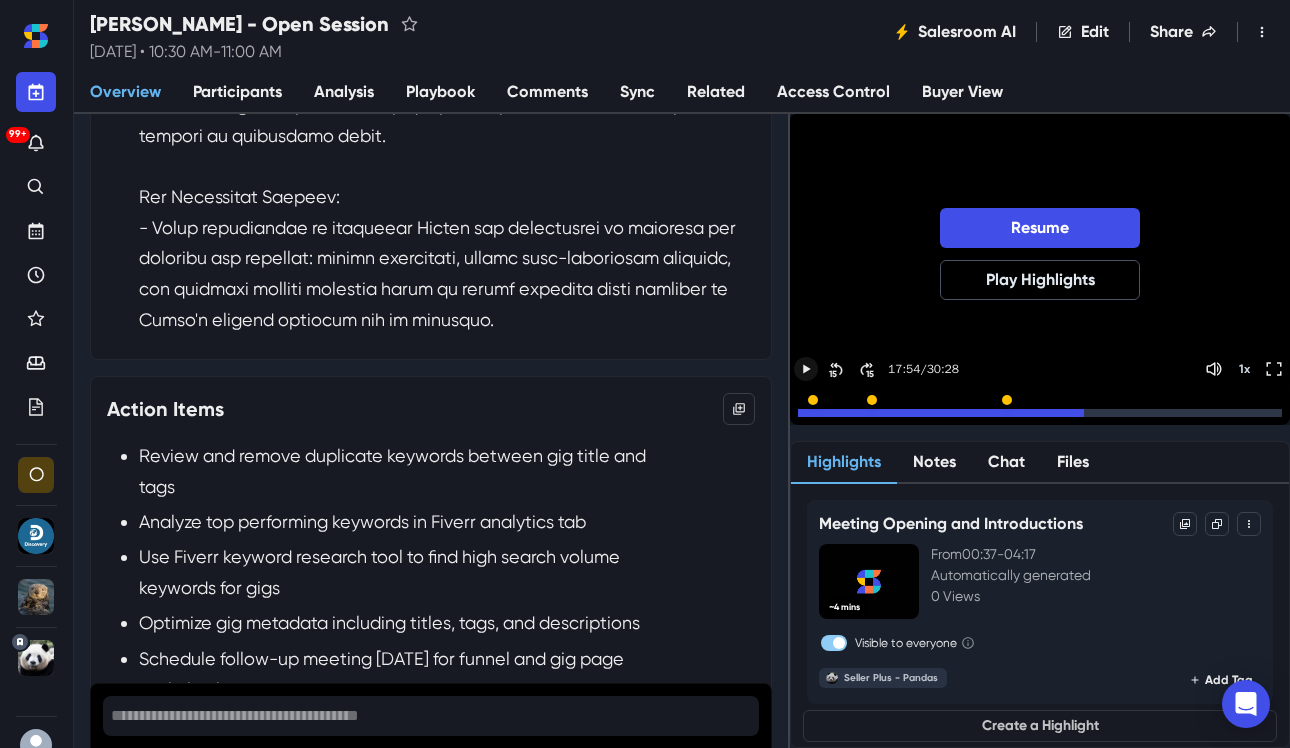 scroll, scrollTop: 0, scrollLeft: 0, axis: both 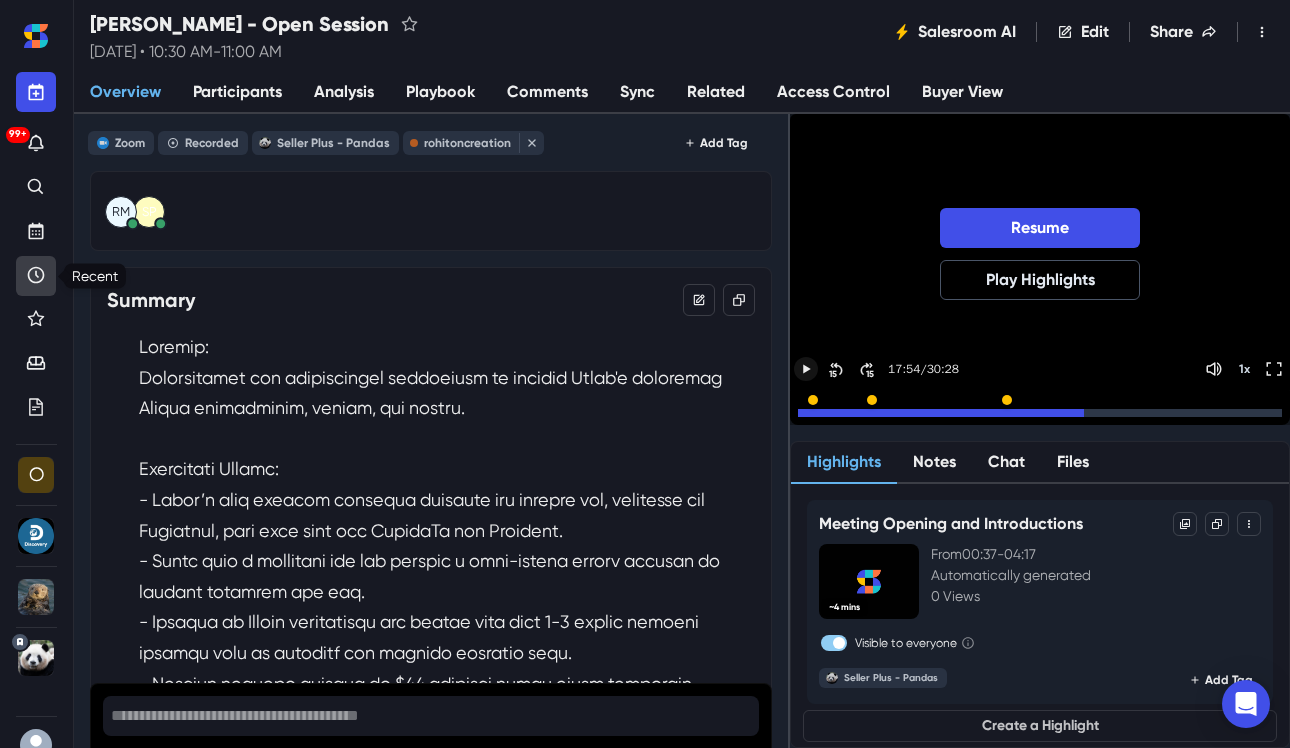click 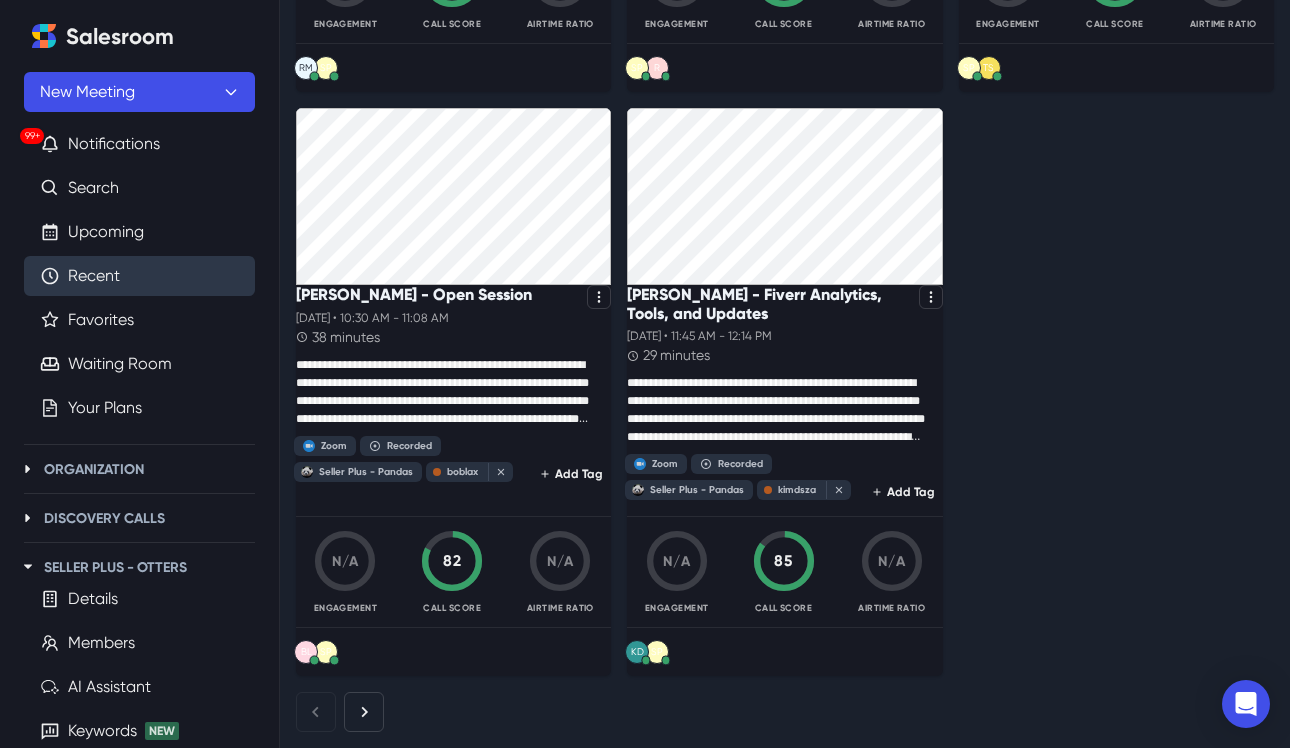 scroll, scrollTop: 3870, scrollLeft: 0, axis: vertical 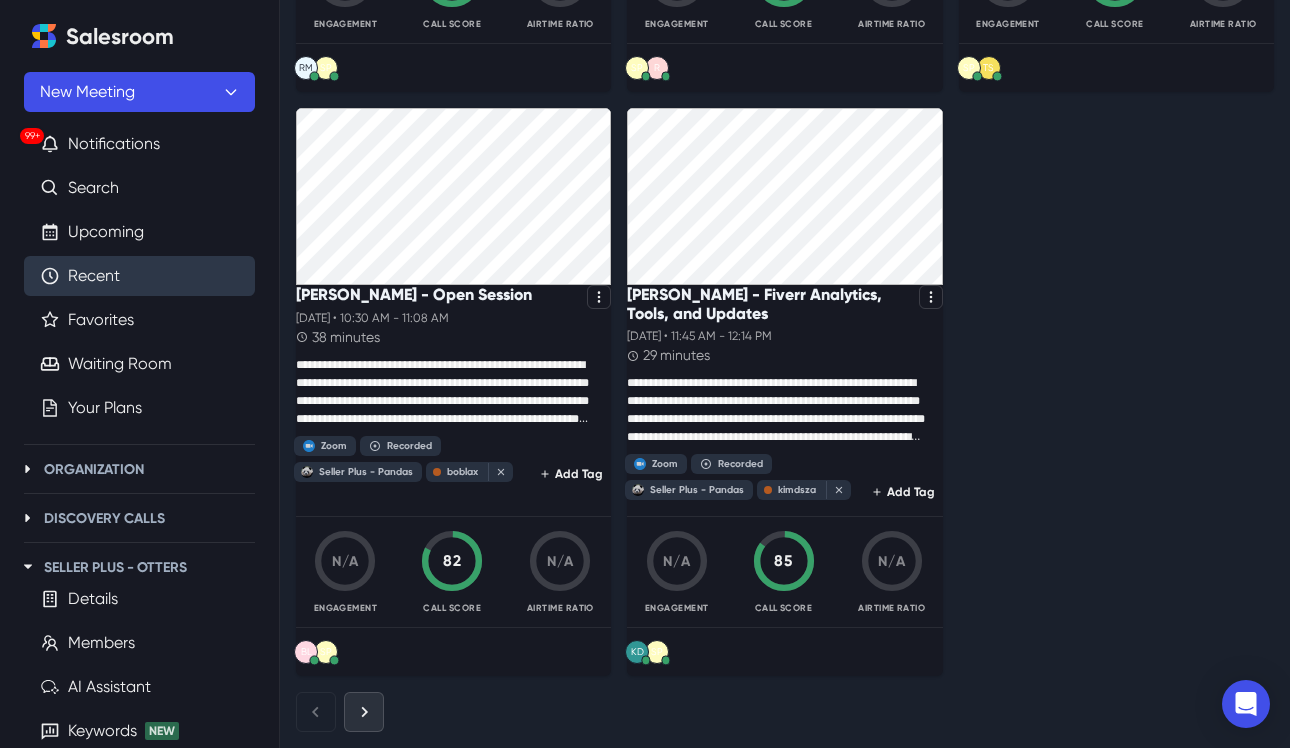 click 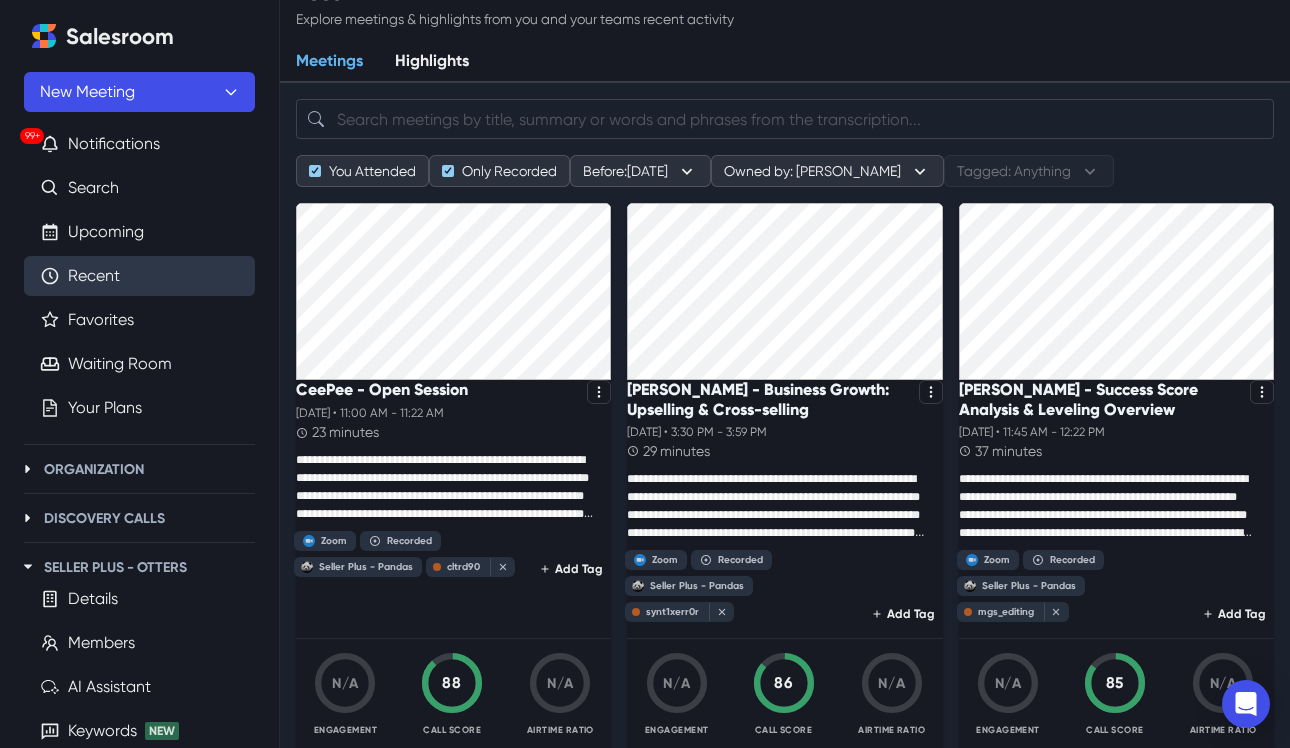 scroll, scrollTop: 33, scrollLeft: 0, axis: vertical 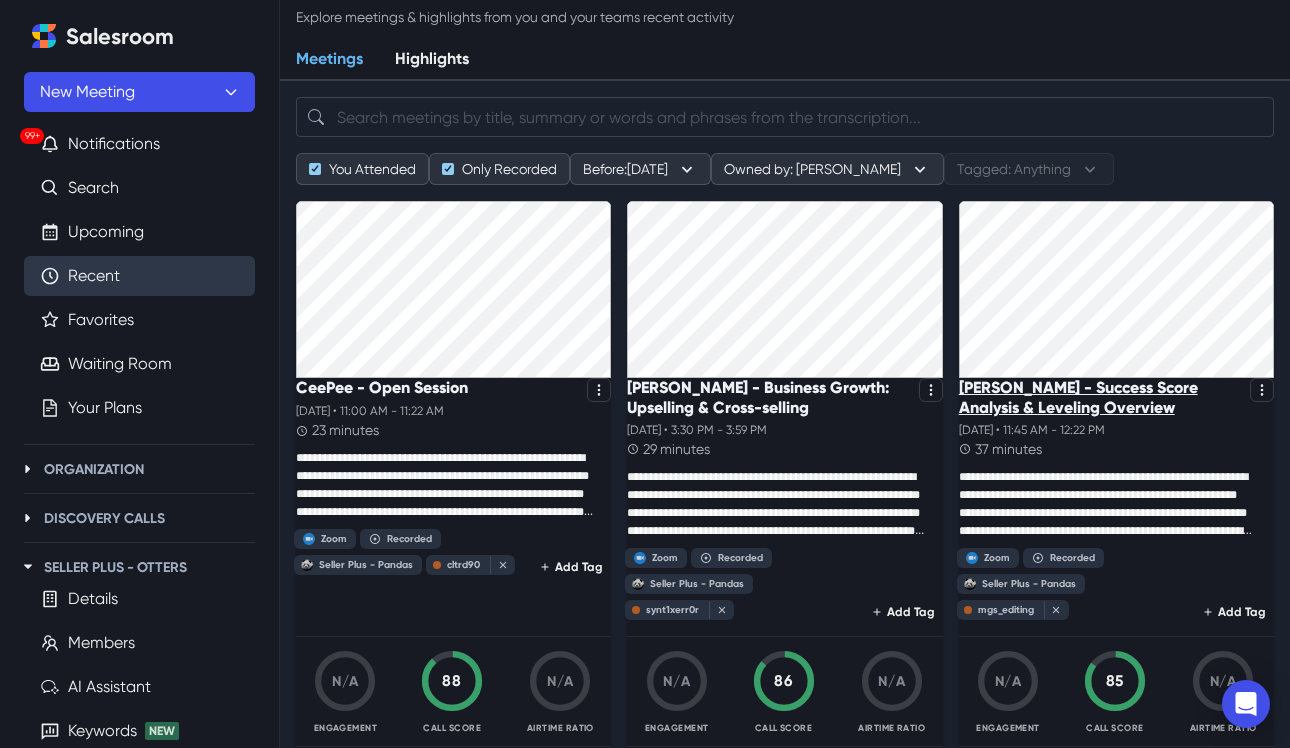 click on "[PERSON_NAME] - Success Score Analysis  & Leveling Overview" at bounding box center (1100, 397) 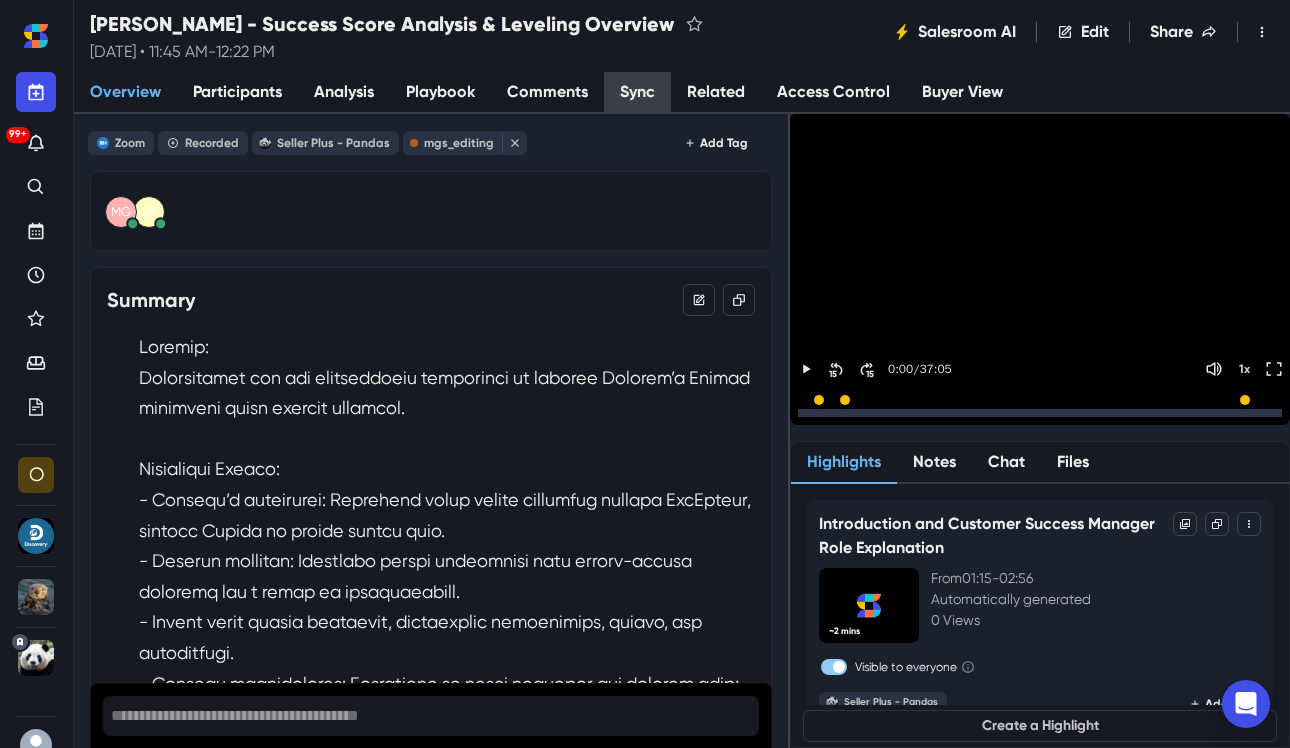 click on "Sync" at bounding box center (637, 93) 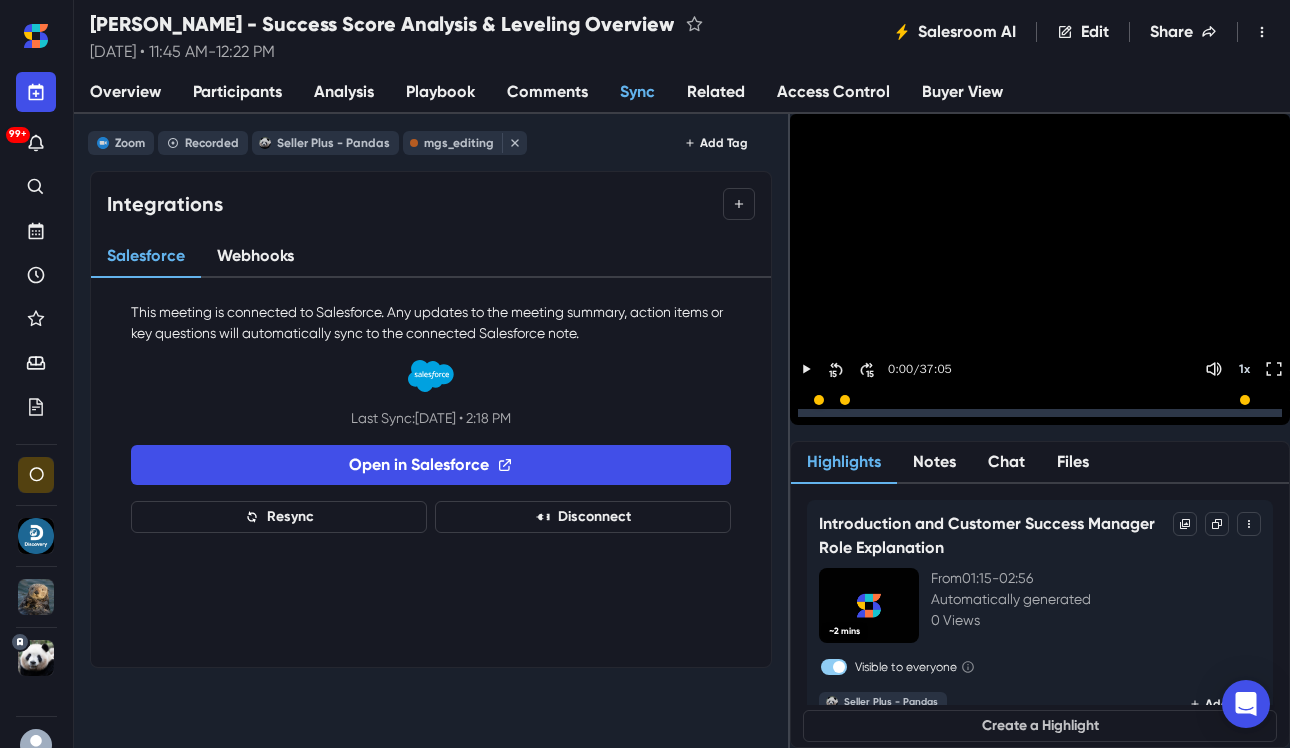 click on "Analysis" at bounding box center [344, 93] 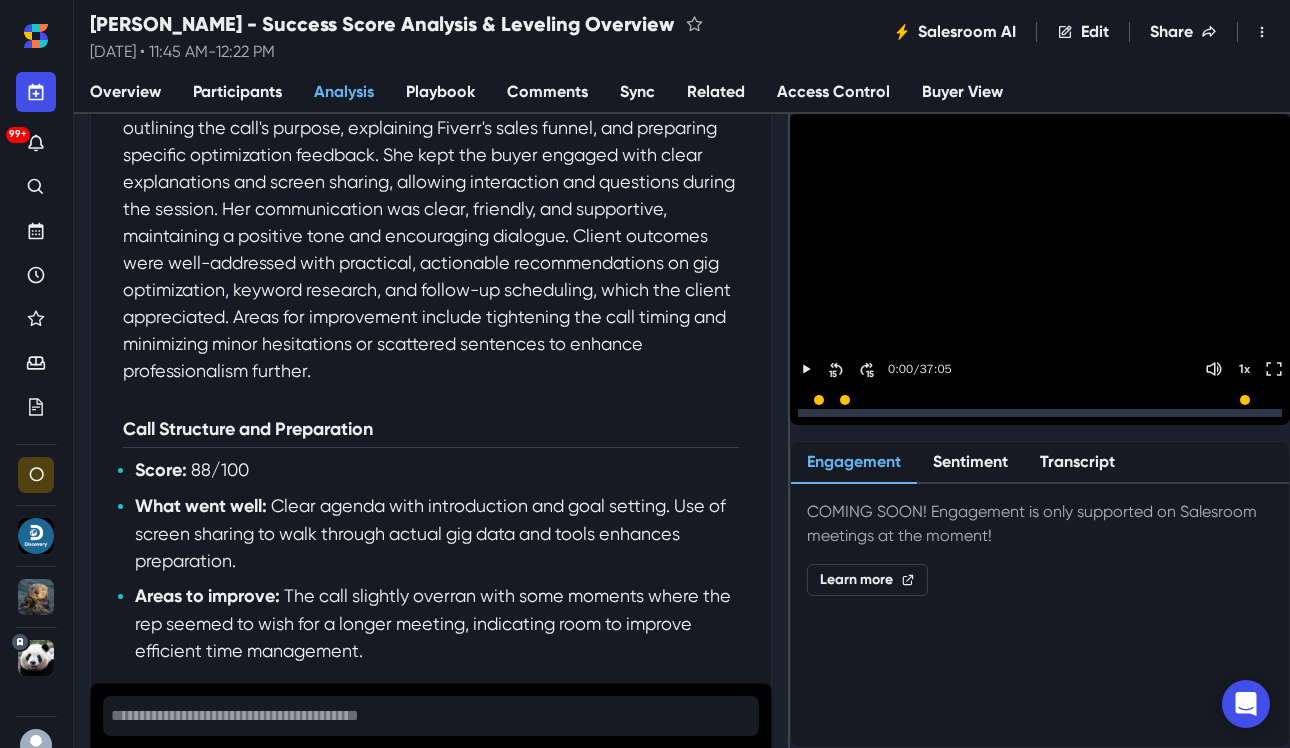 scroll, scrollTop: 0, scrollLeft: 0, axis: both 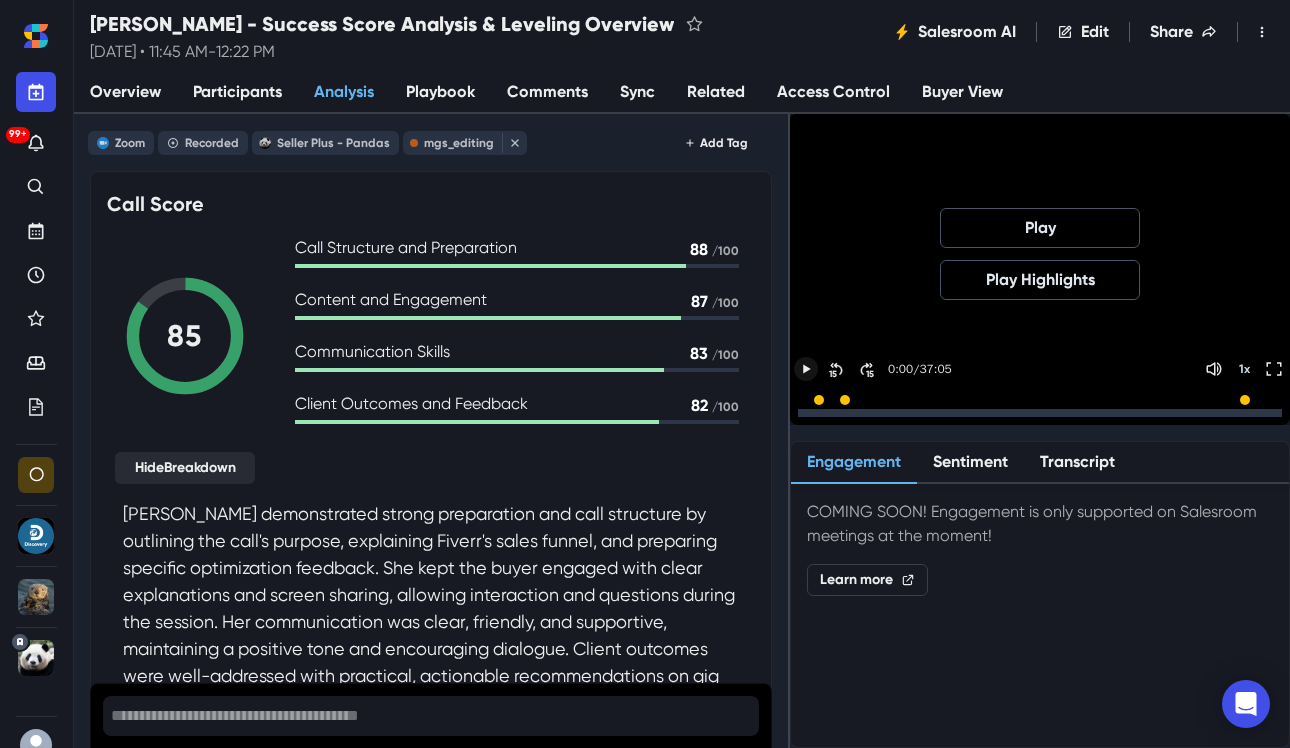 click 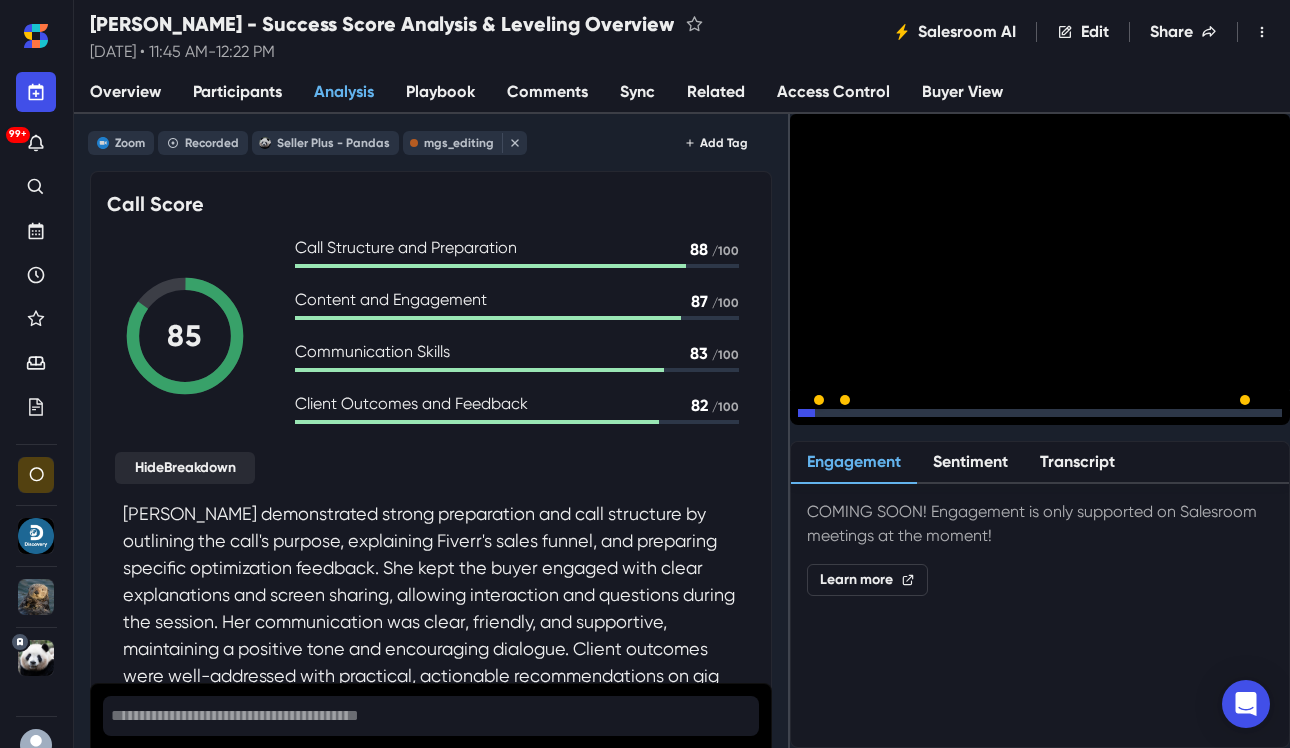 click at bounding box center [1040, 413] 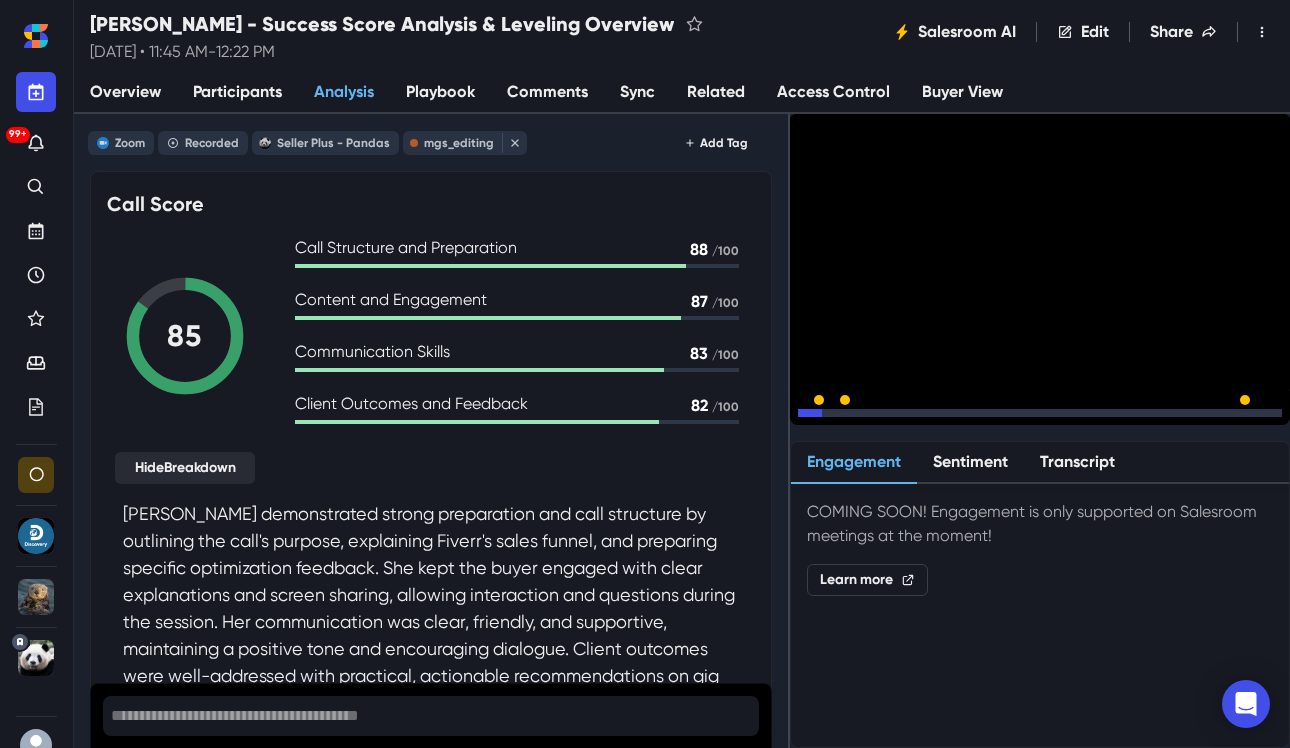click at bounding box center [1040, 413] 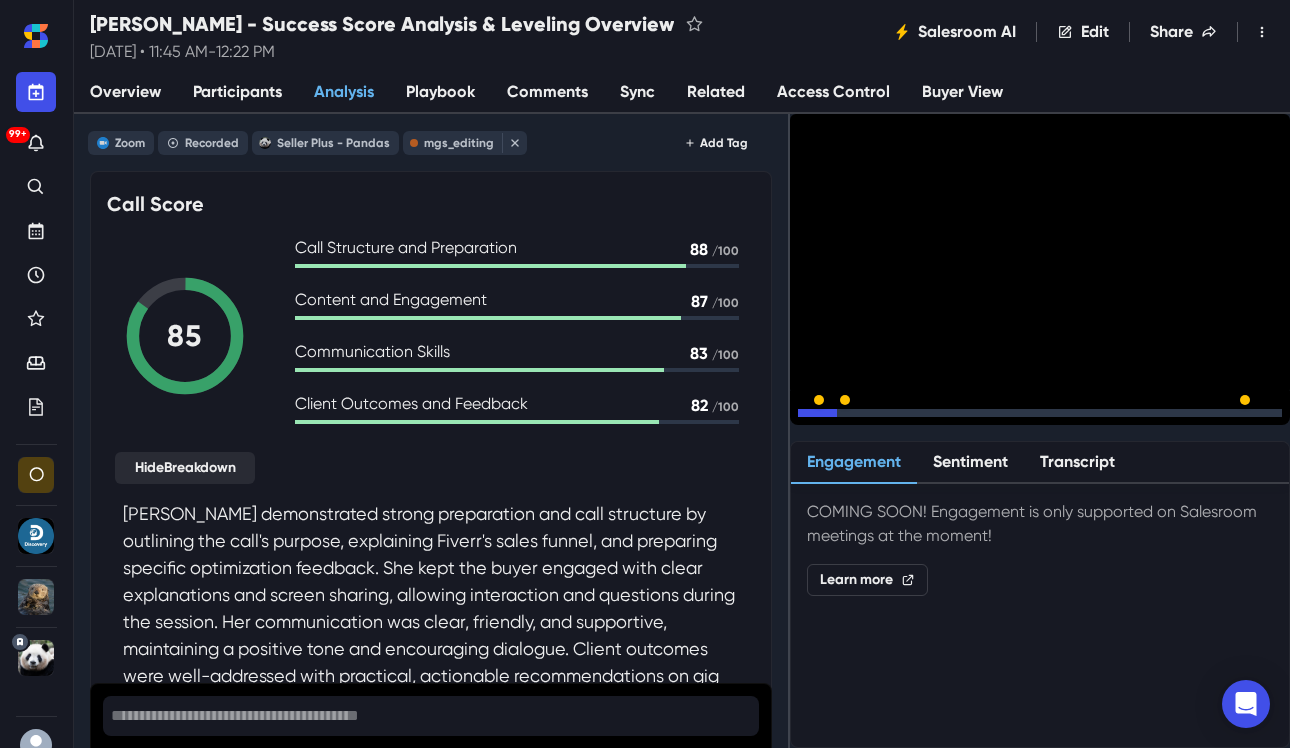 click at bounding box center (1040, 413) 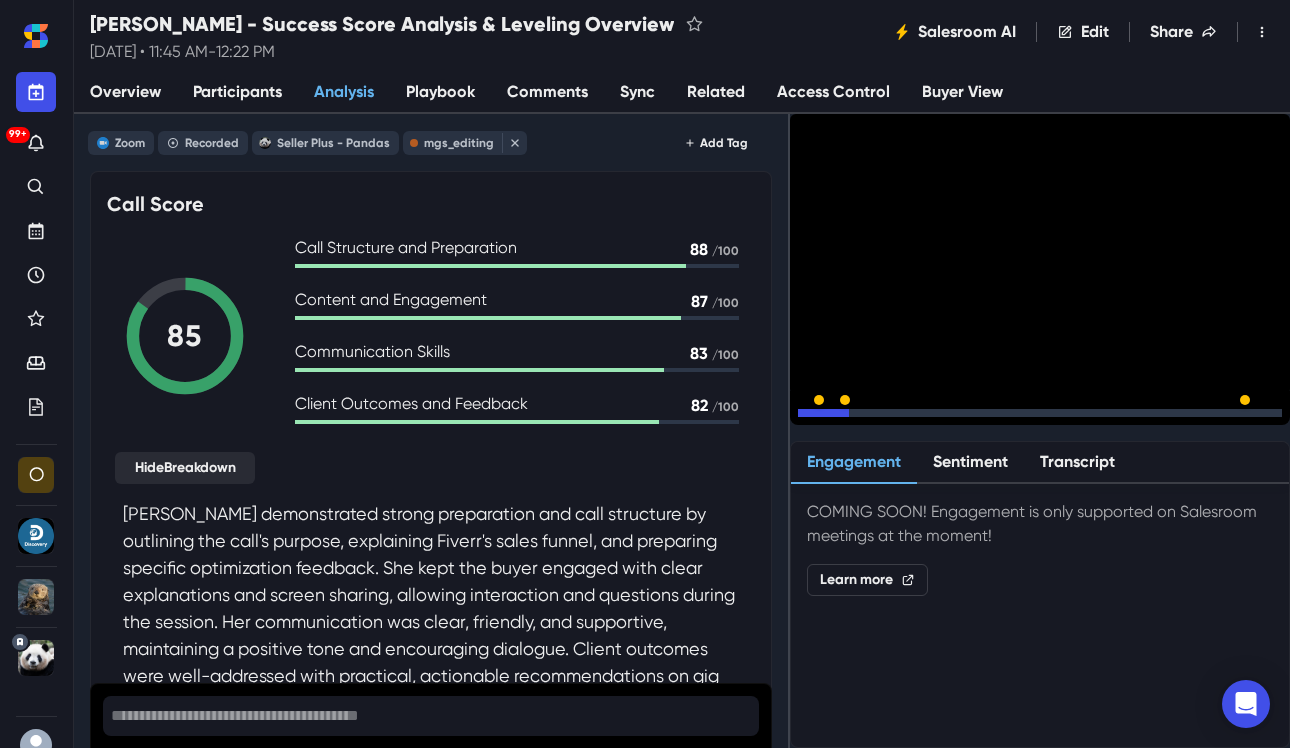 click at bounding box center (1040, 413) 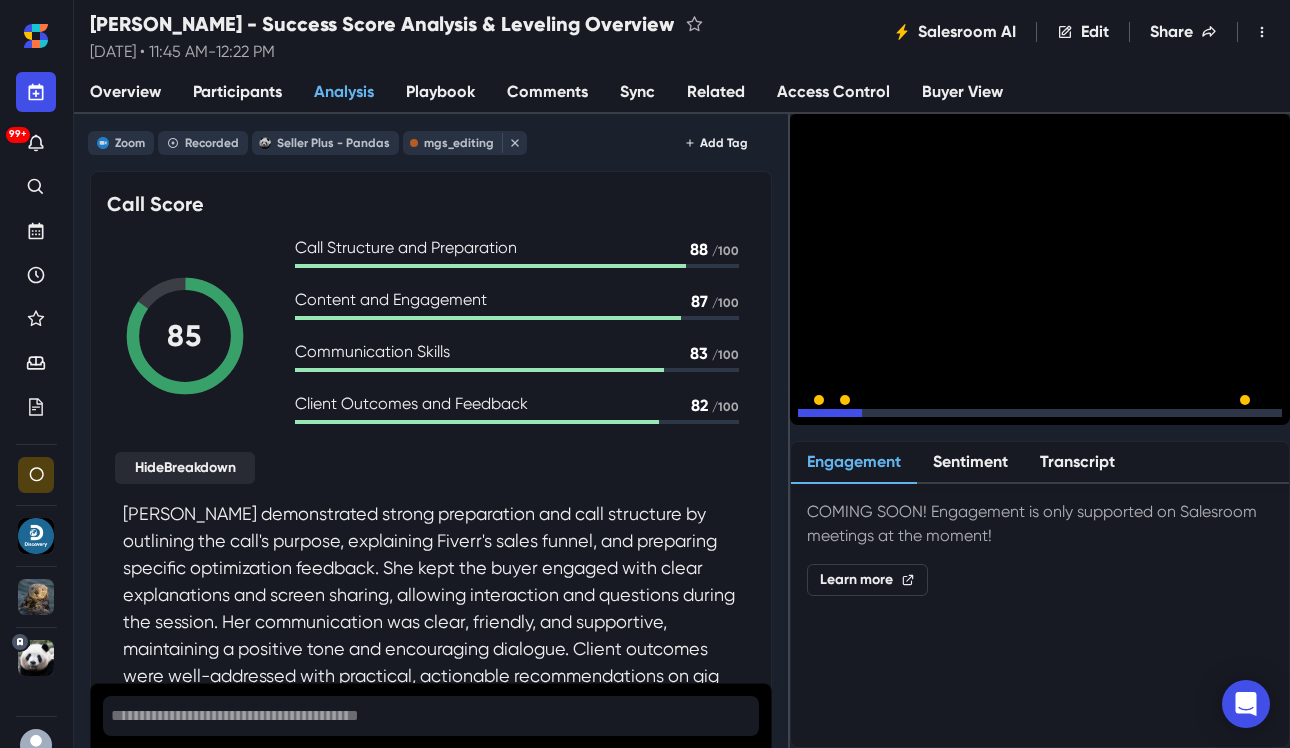 click at bounding box center [1040, 413] 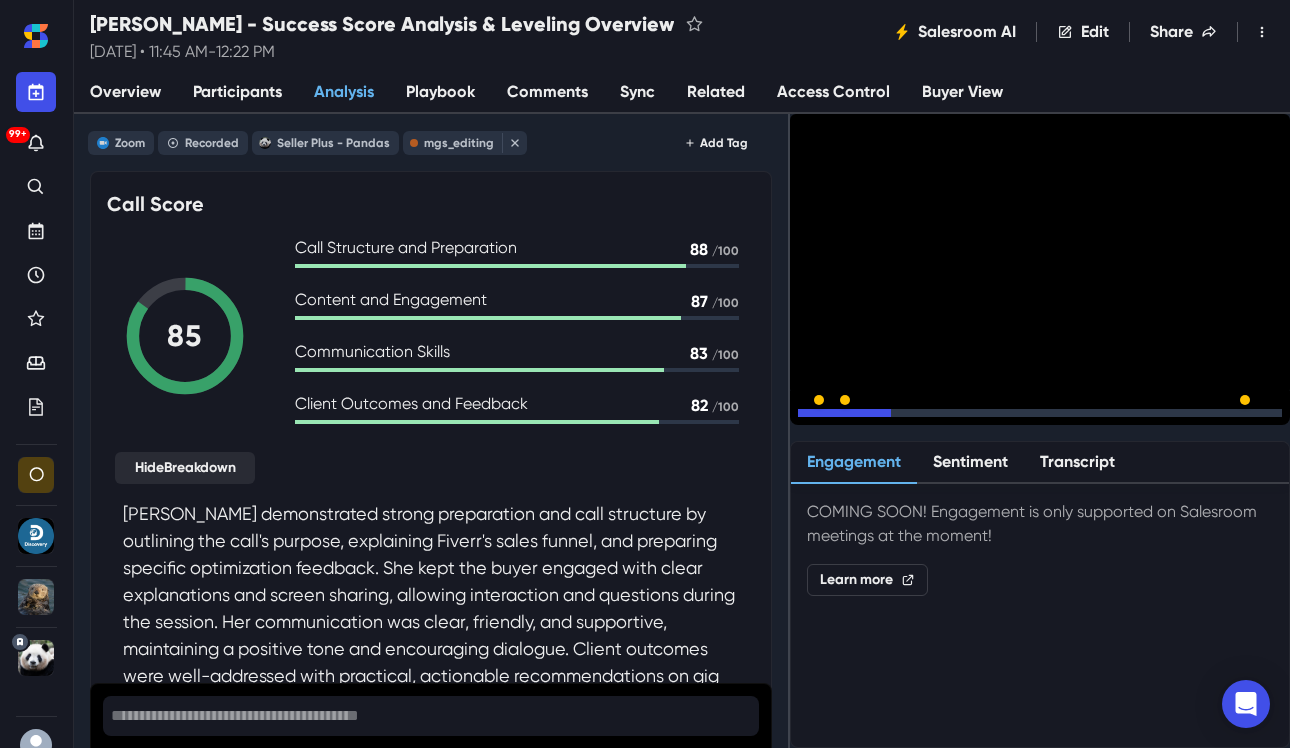 click at bounding box center [1040, 413] 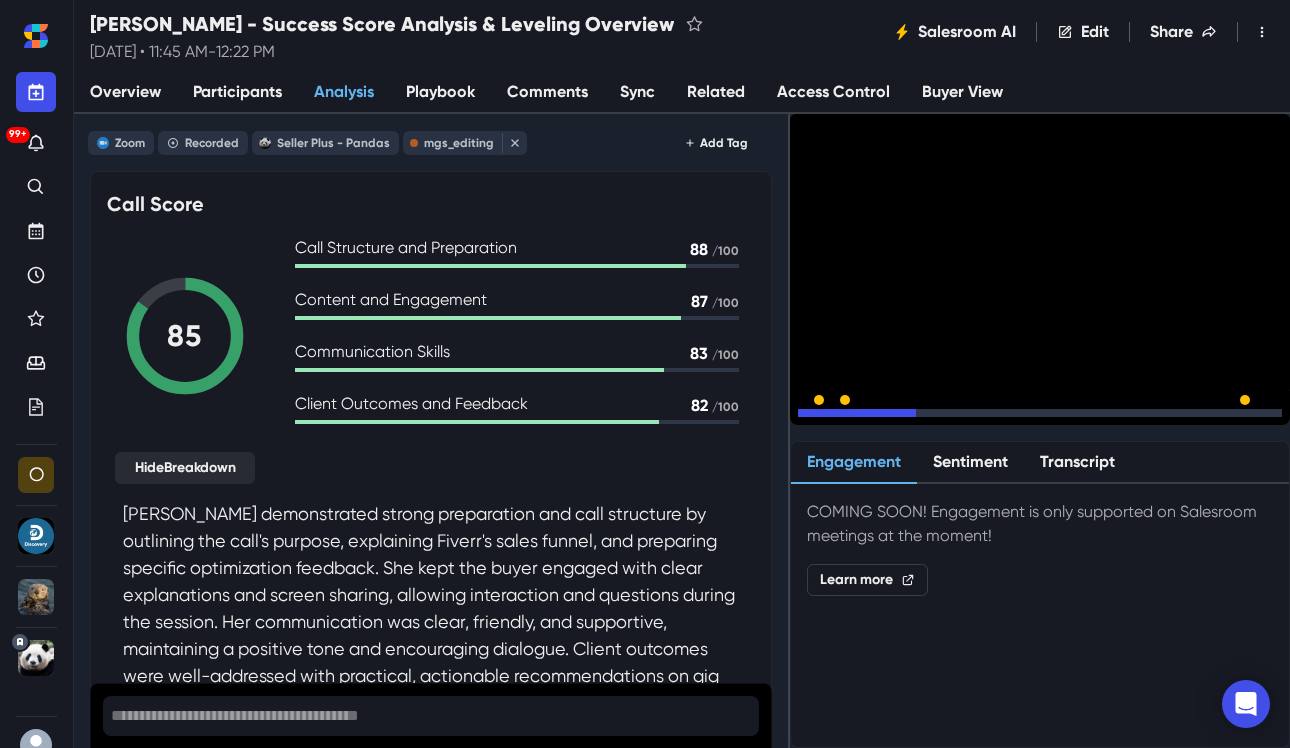 click at bounding box center (1040, 413) 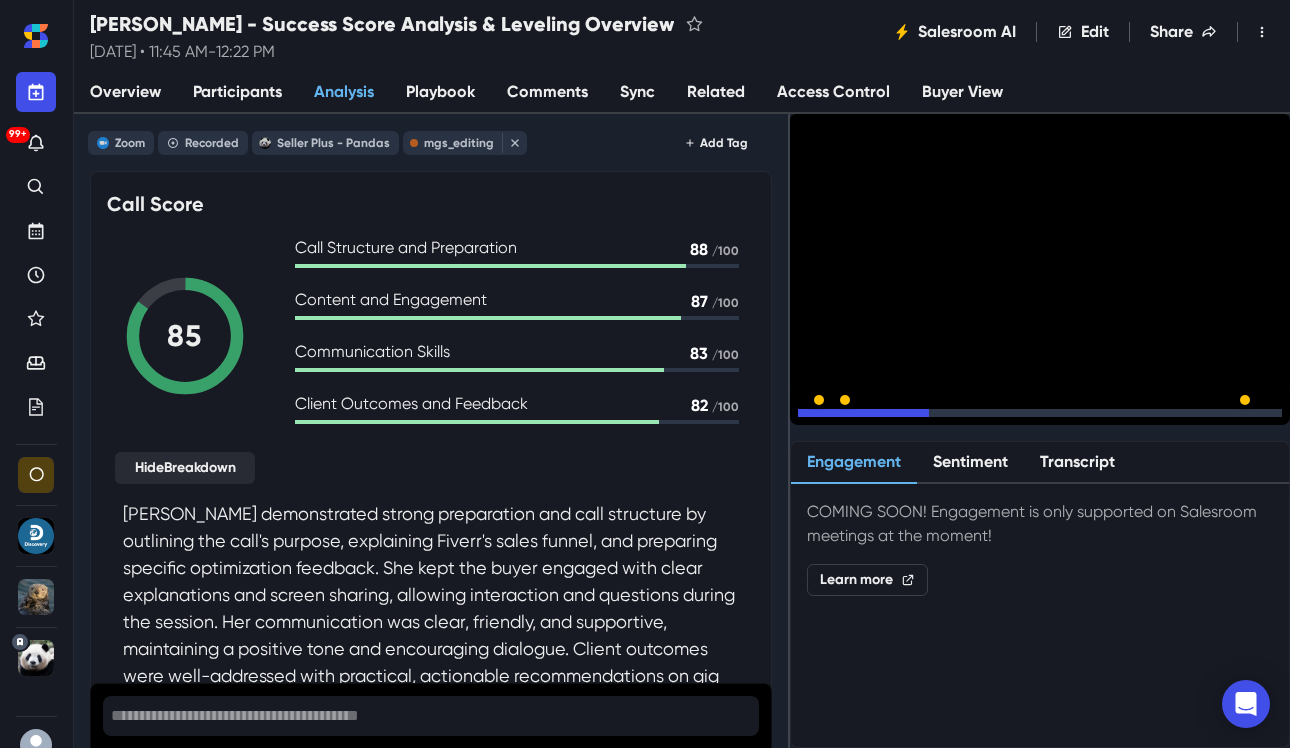 click at bounding box center (1040, 413) 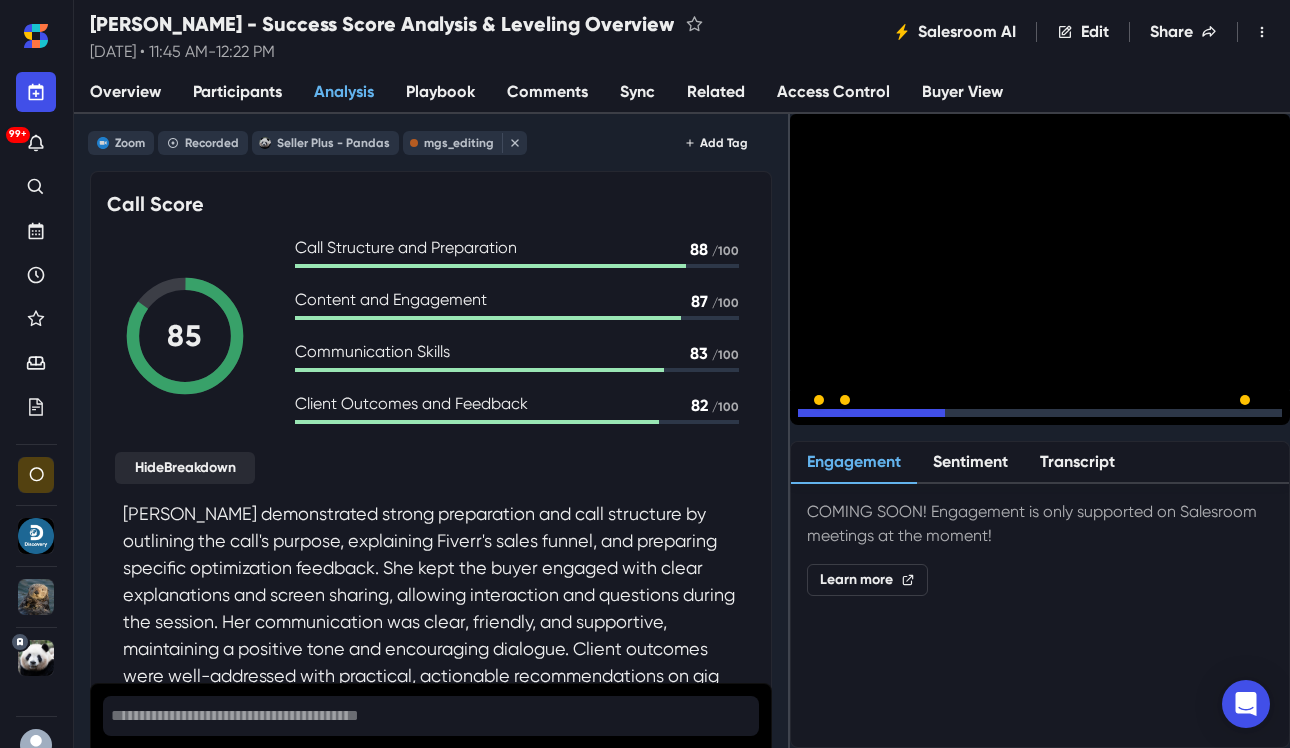 click at bounding box center (1040, 413) 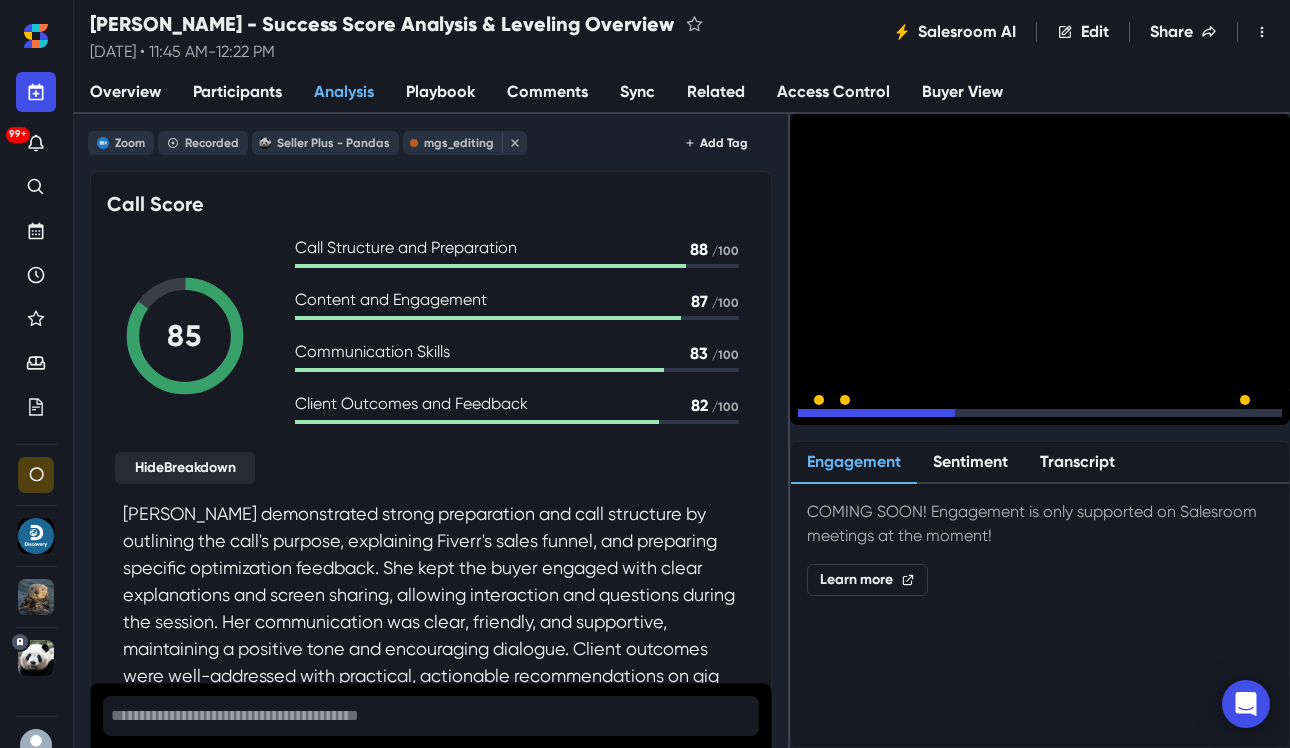 click at bounding box center [1040, 413] 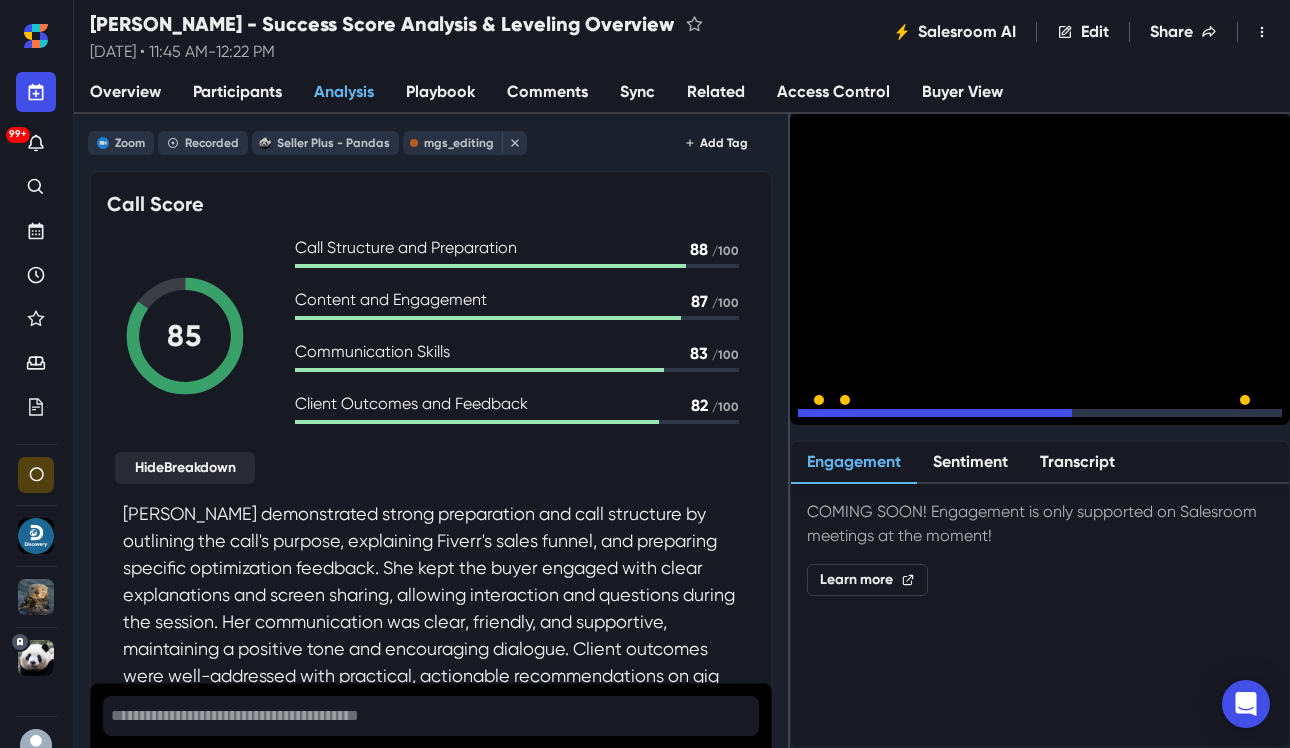 click at bounding box center [1040, 413] 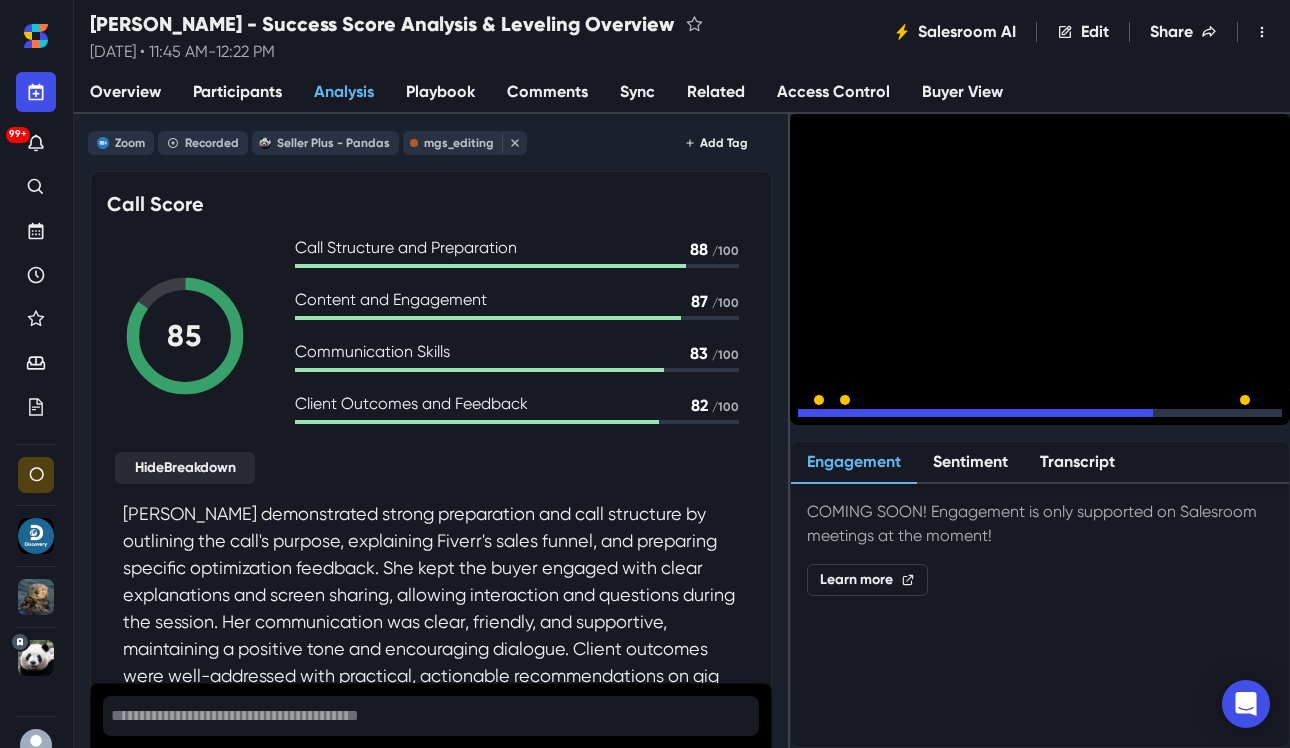 click at bounding box center [1040, 413] 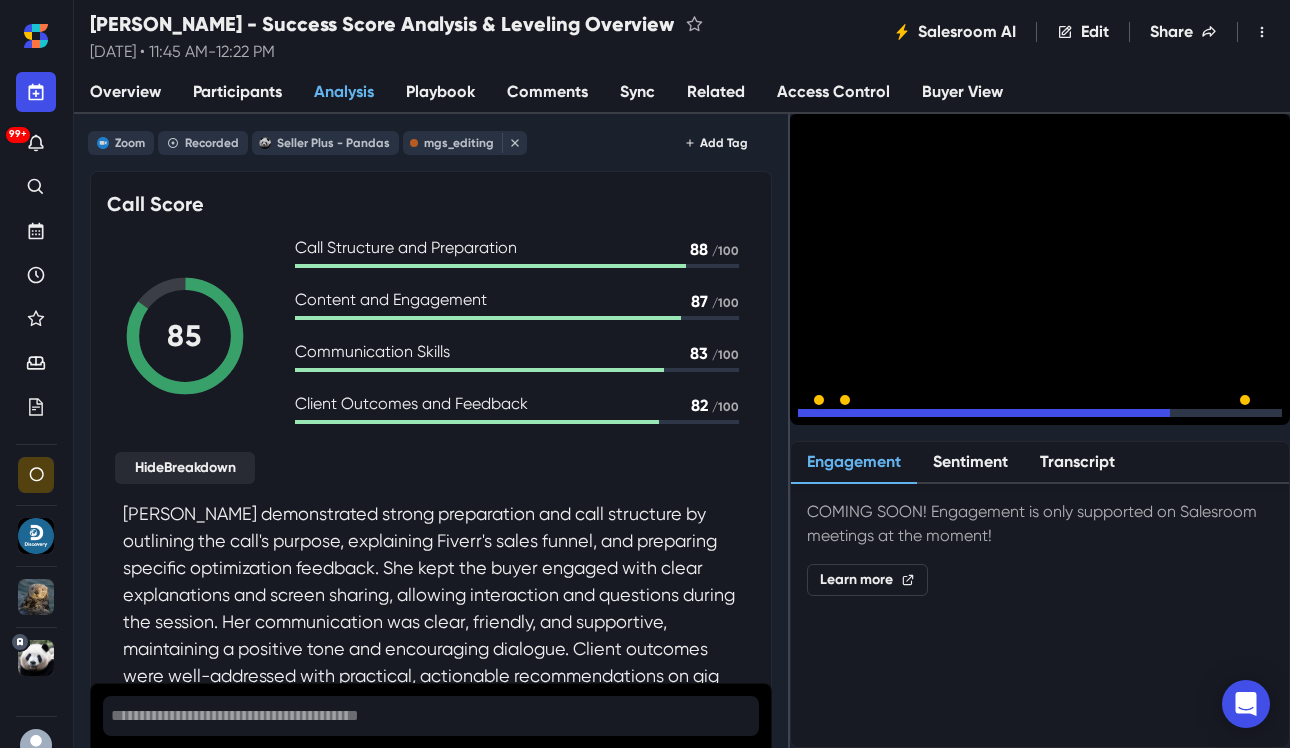 click at bounding box center [1040, 413] 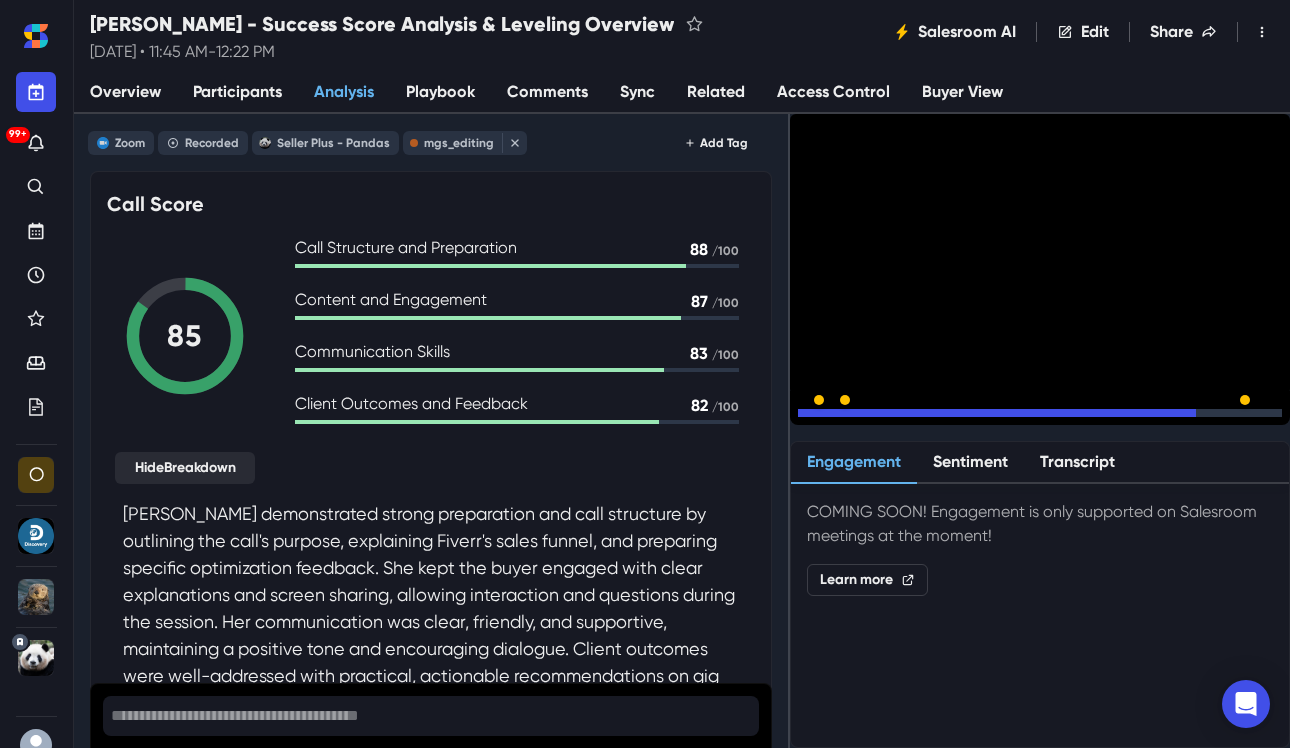 click at bounding box center [1040, 413] 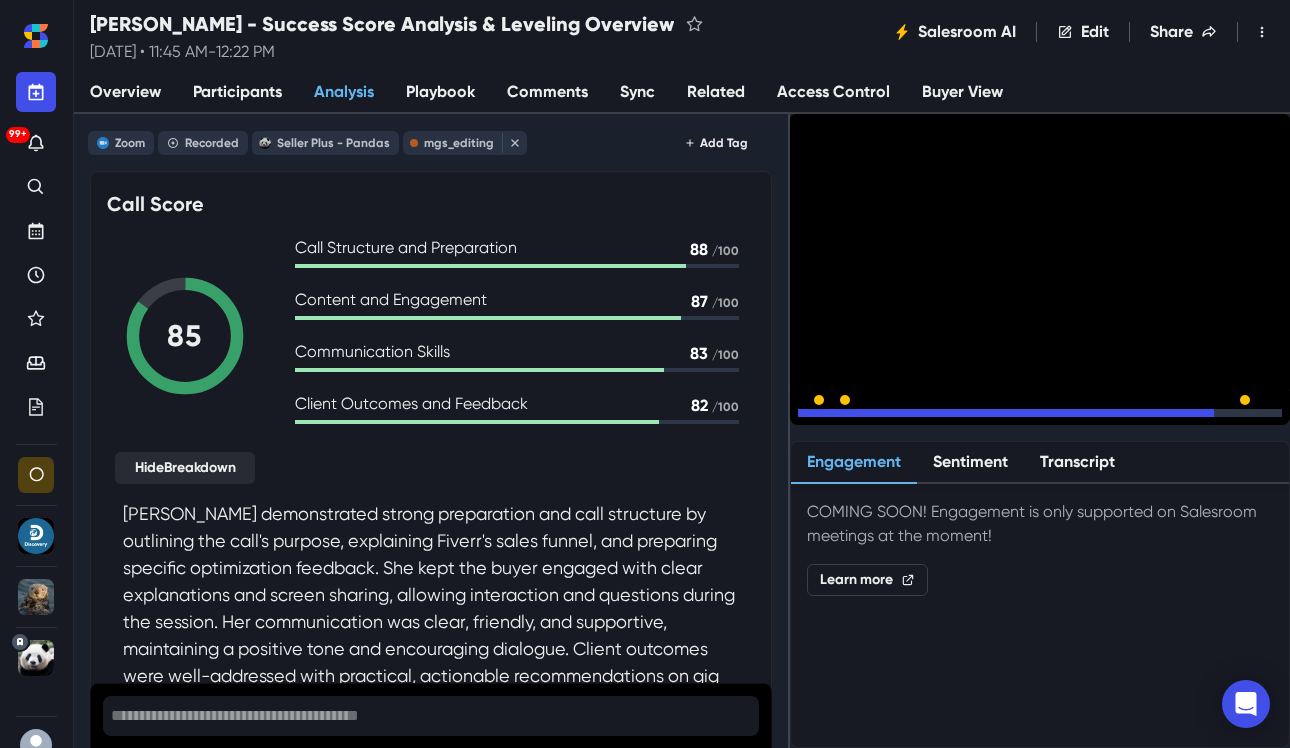 click at bounding box center (1040, 413) 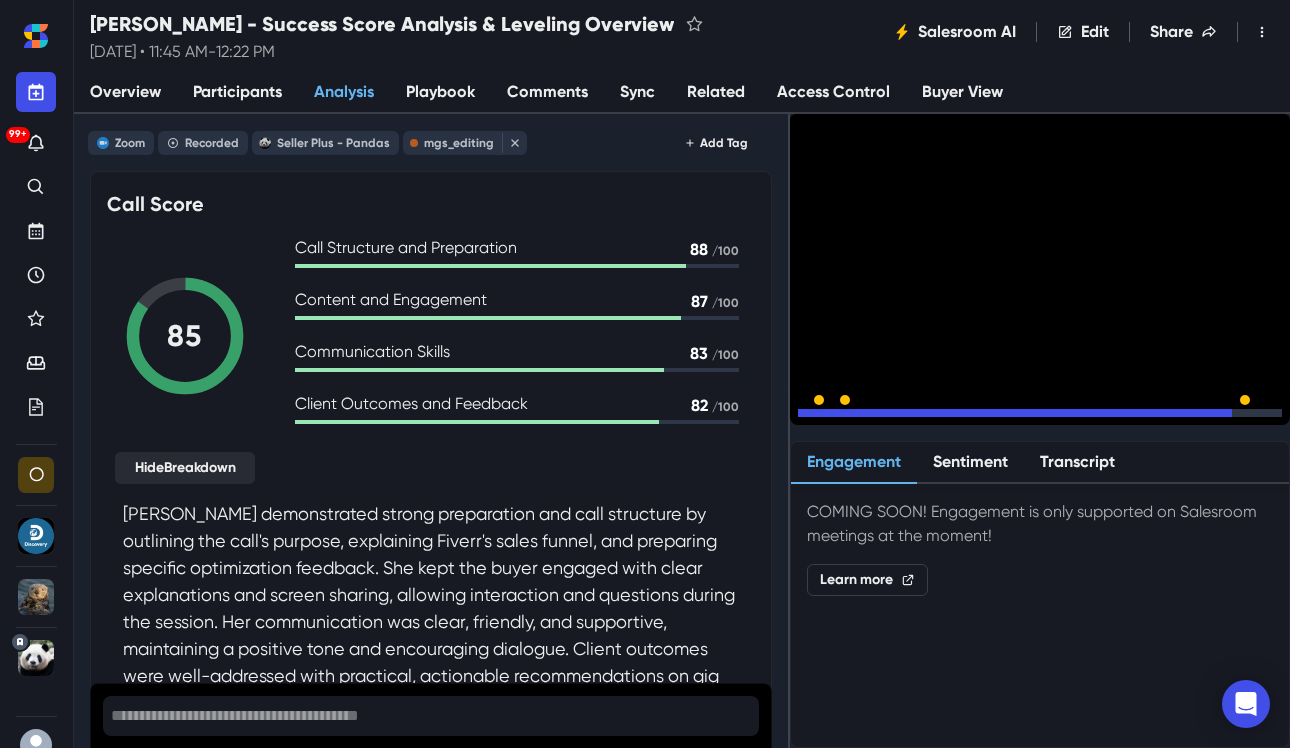 click at bounding box center [1040, 413] 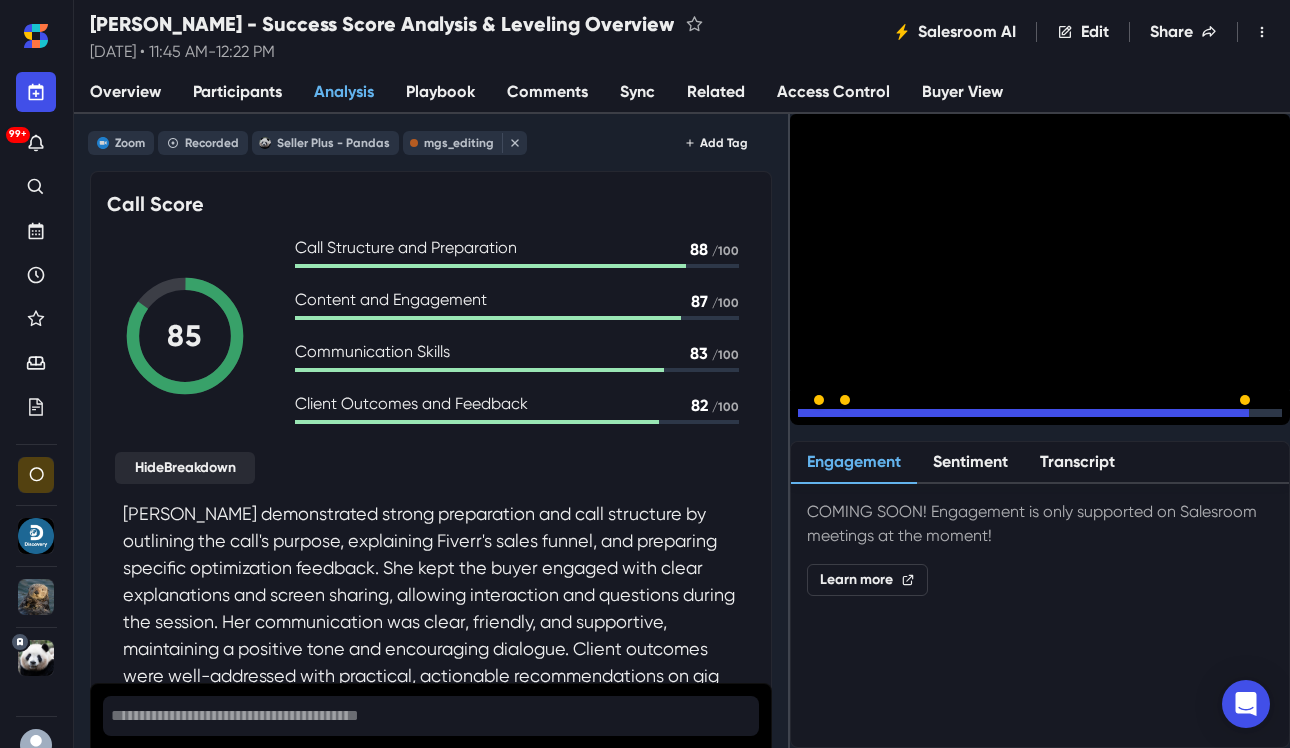 click at bounding box center (1040, 413) 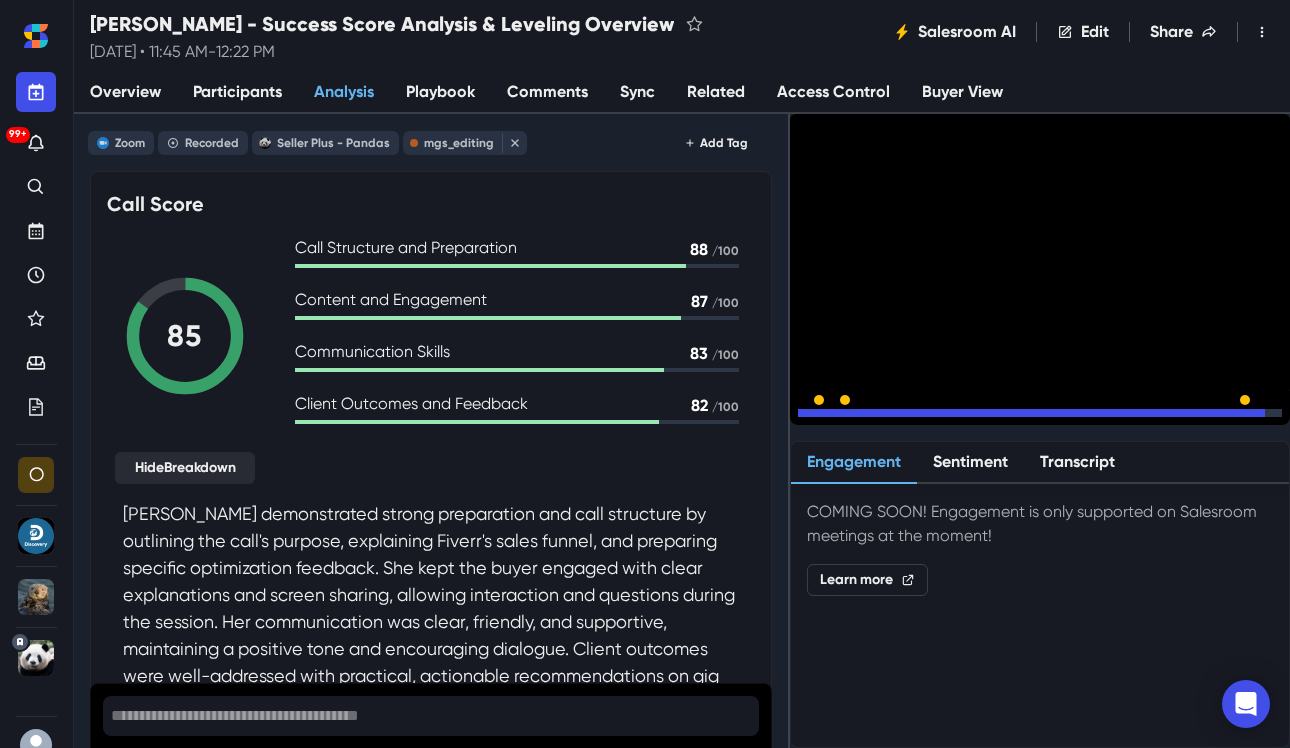 click at bounding box center (1031, 413) 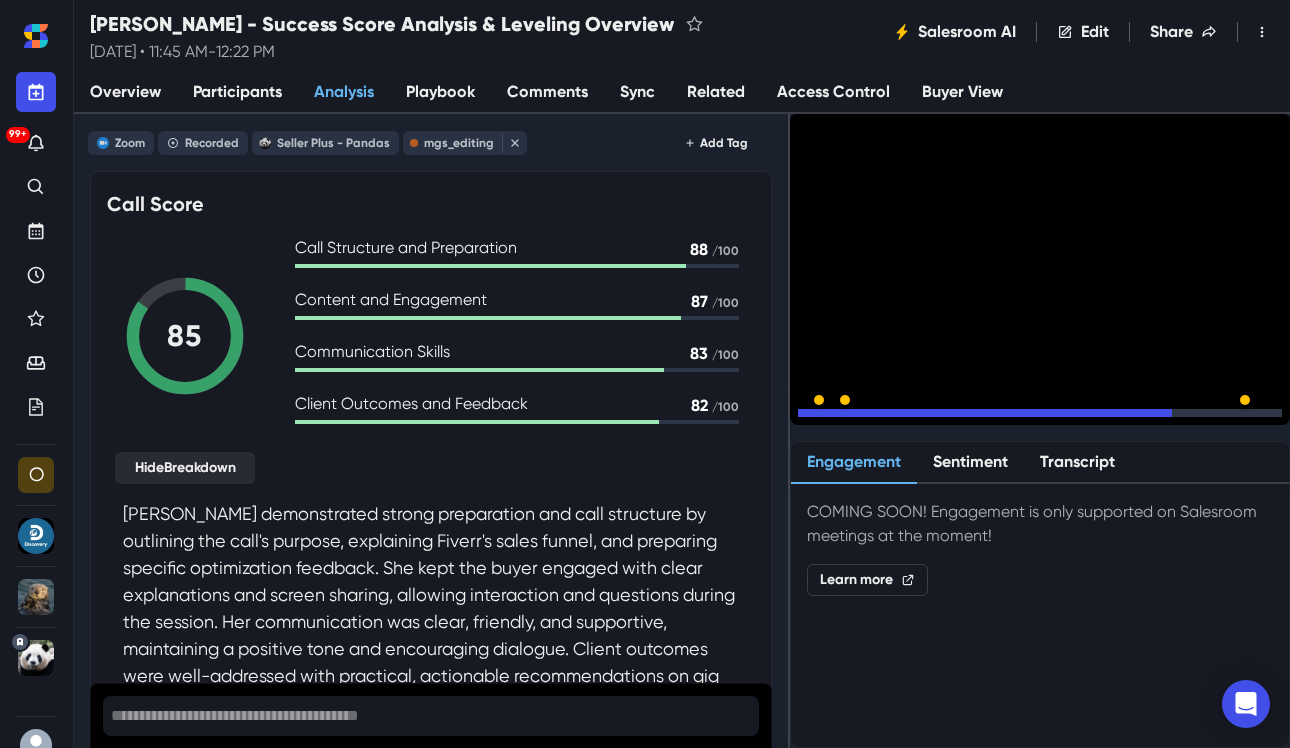click at bounding box center [1040, 413] 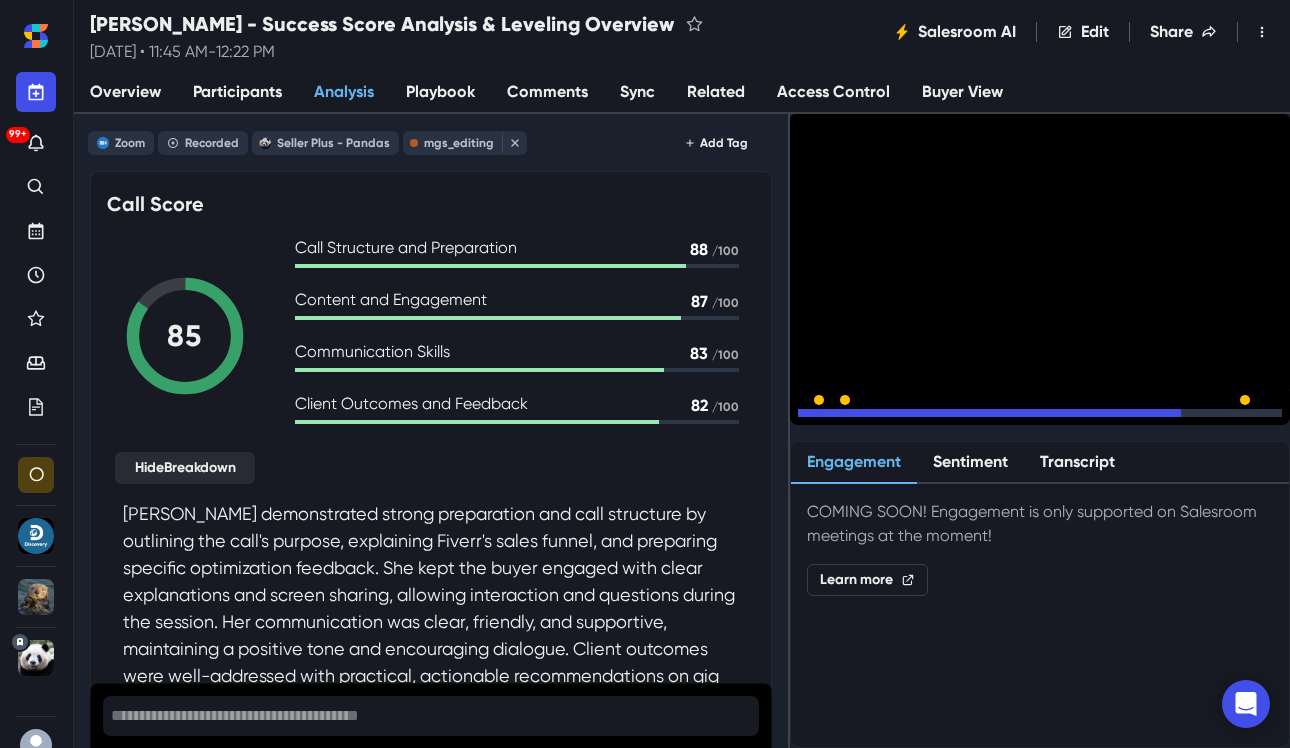 click at bounding box center (1040, 413) 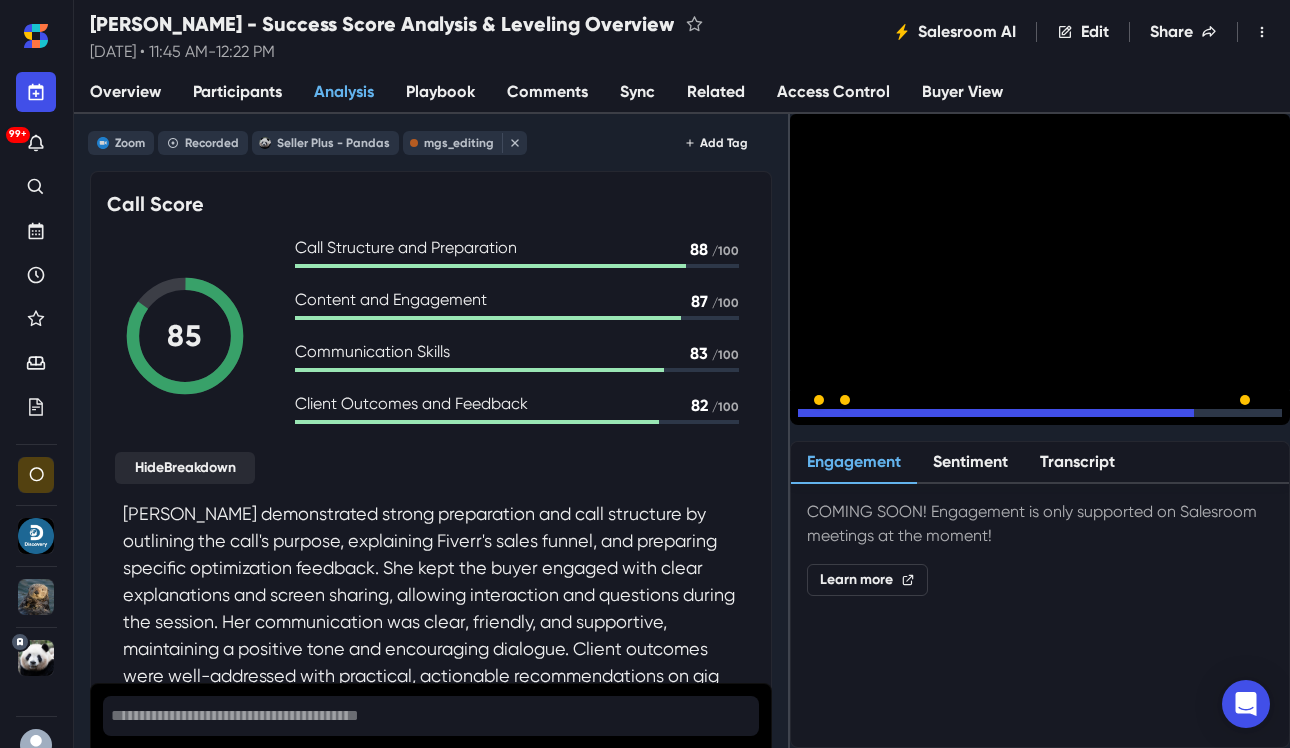 click 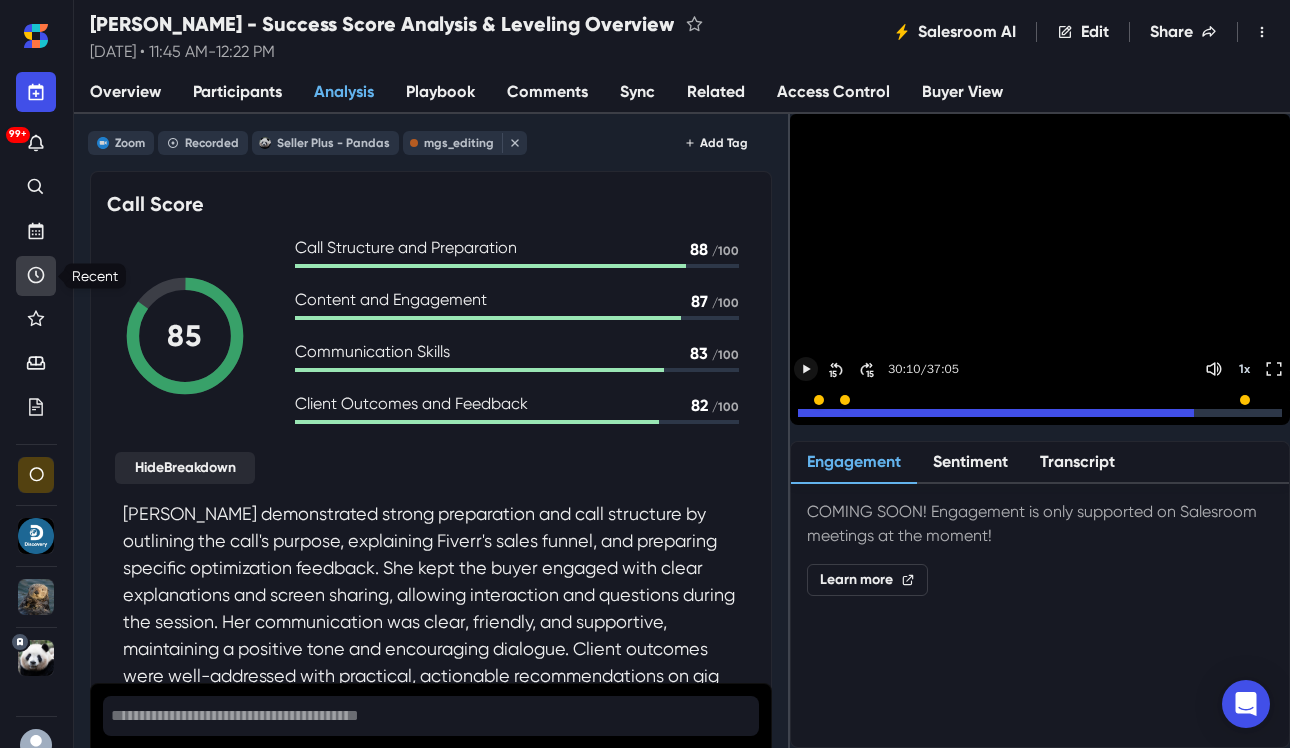 click at bounding box center [36, 276] 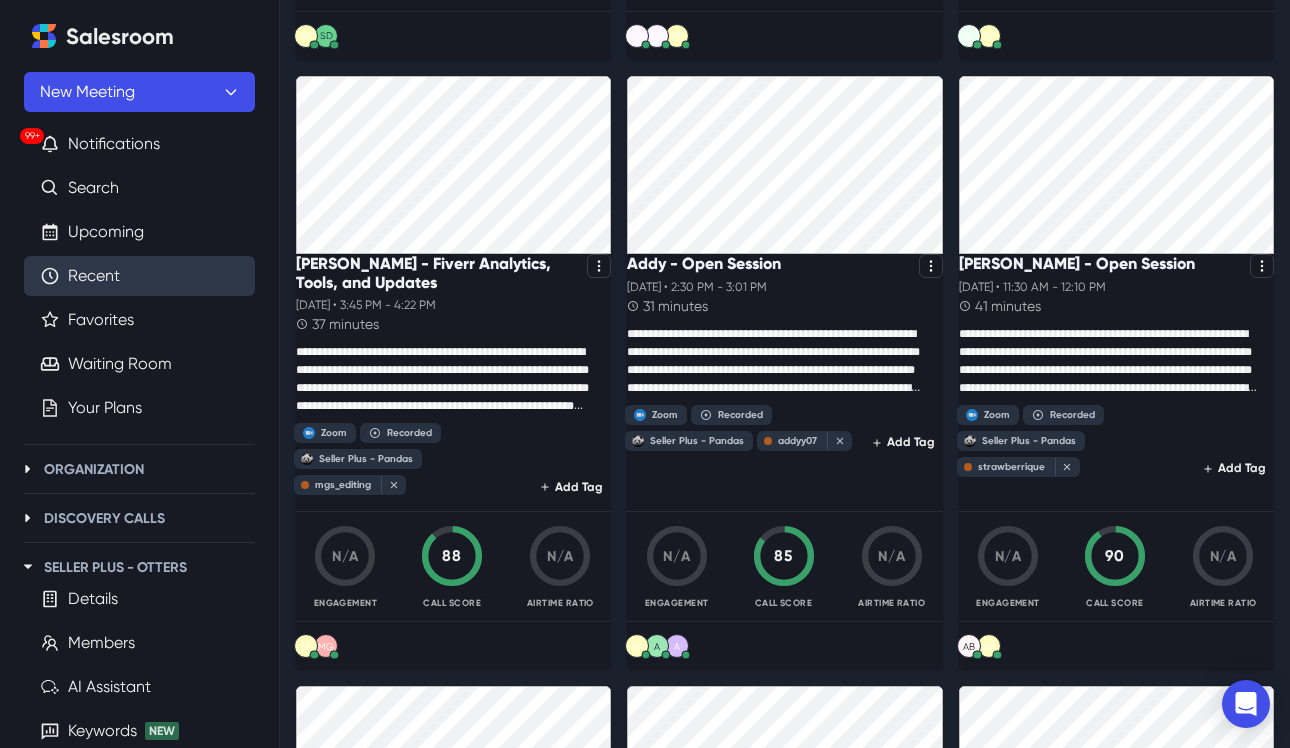 scroll, scrollTop: 765, scrollLeft: 0, axis: vertical 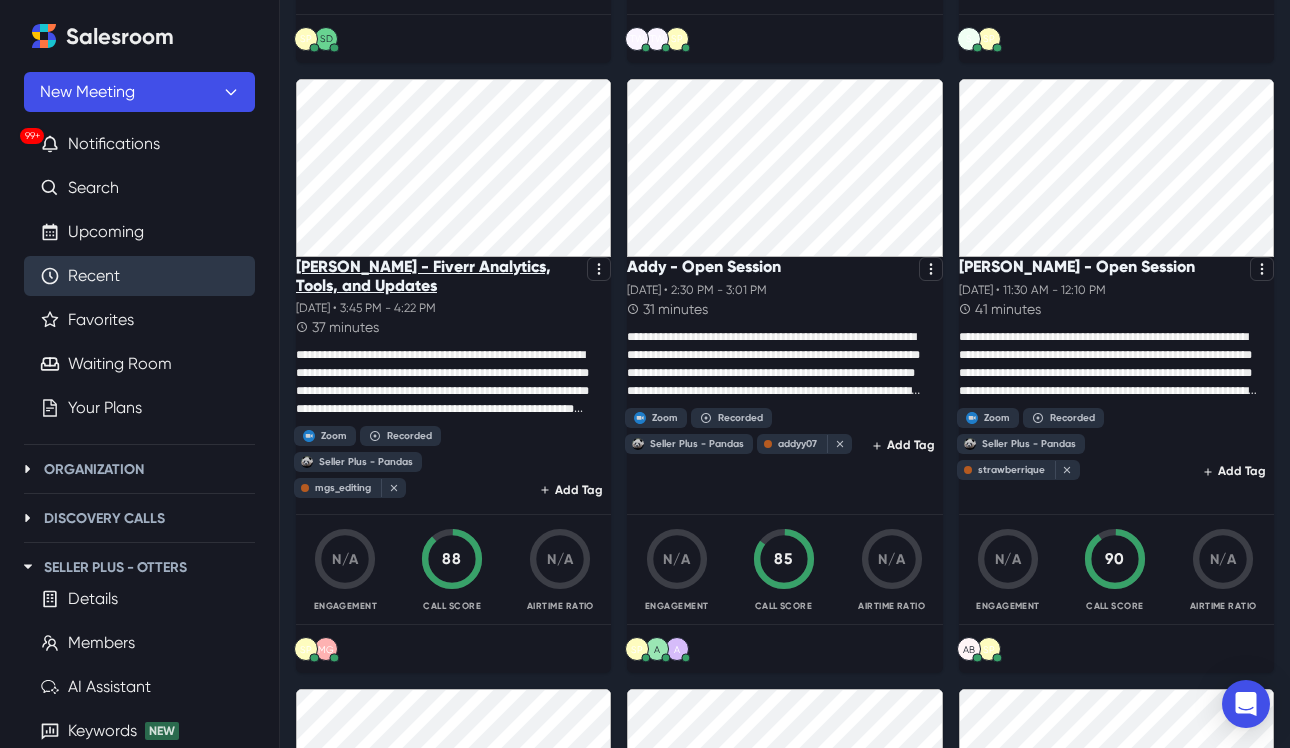 click on "[PERSON_NAME] - Fiverr Analytics, Tools, and Updates" at bounding box center [437, 276] 